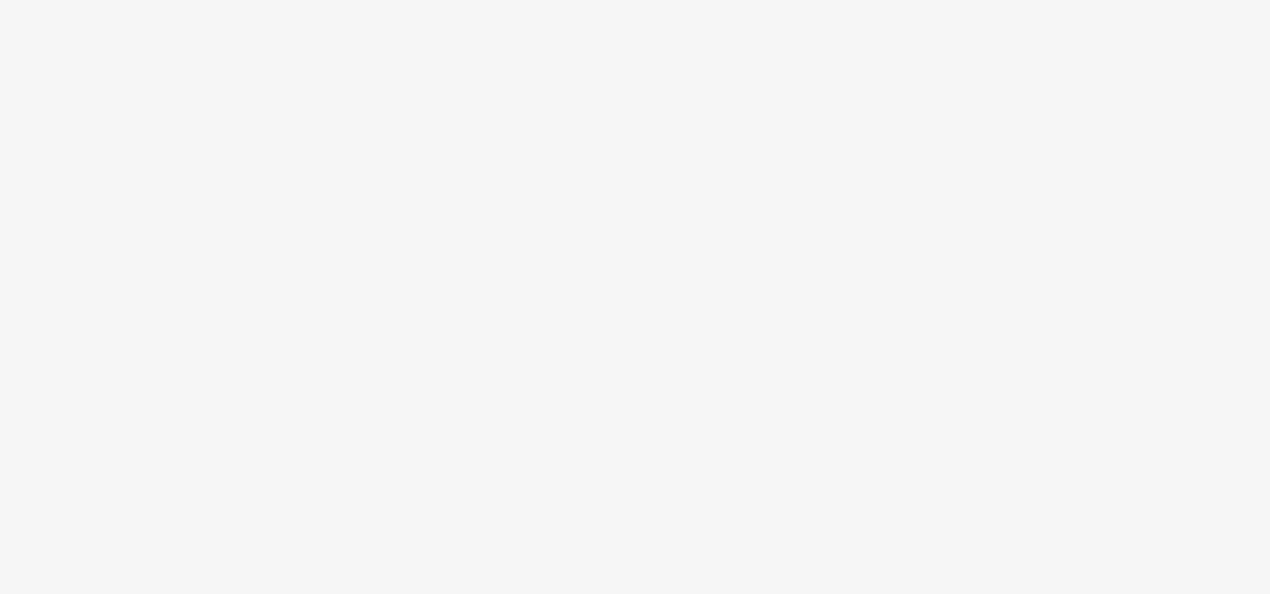 scroll, scrollTop: 0, scrollLeft: 0, axis: both 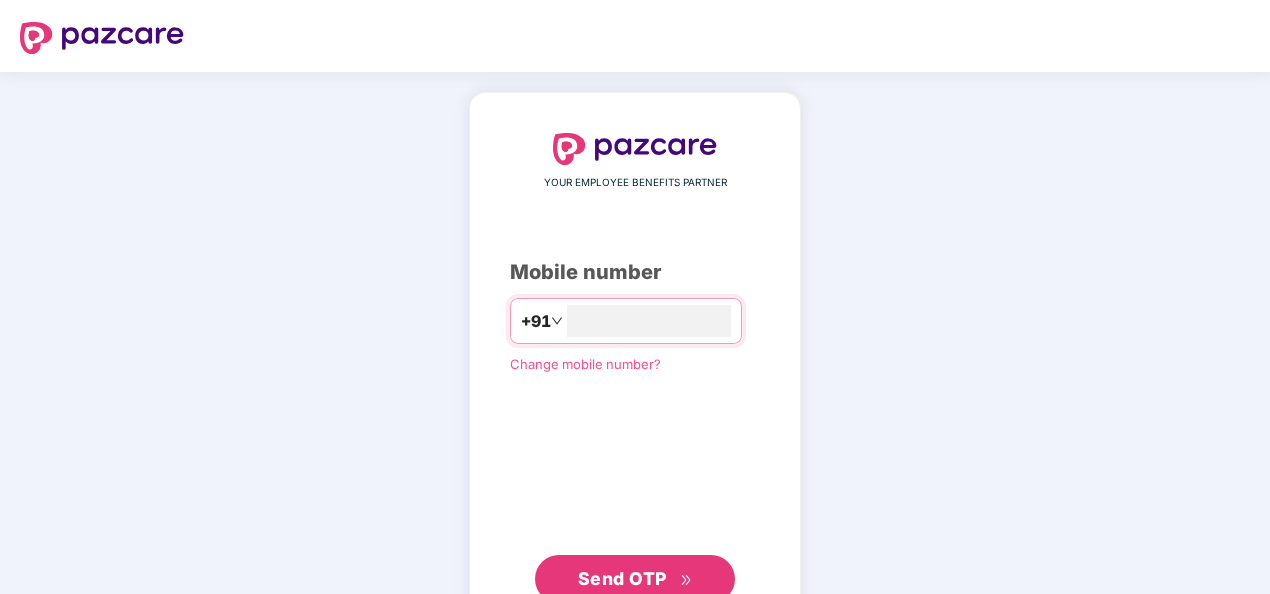 type on "**********" 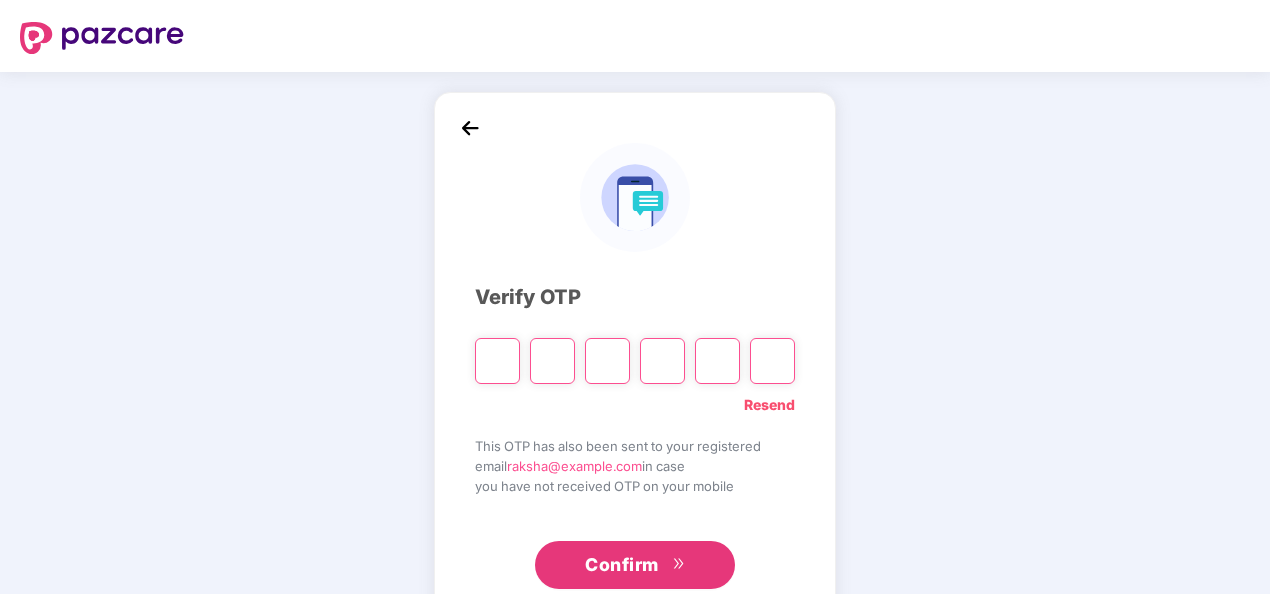 type on "*" 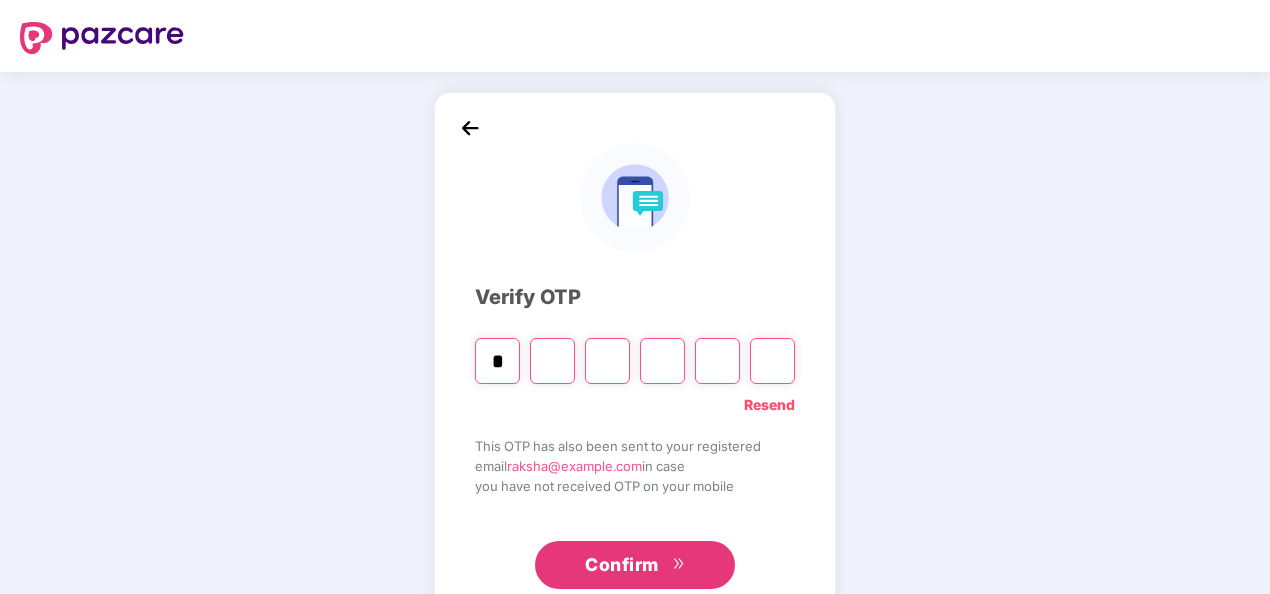 type on "*" 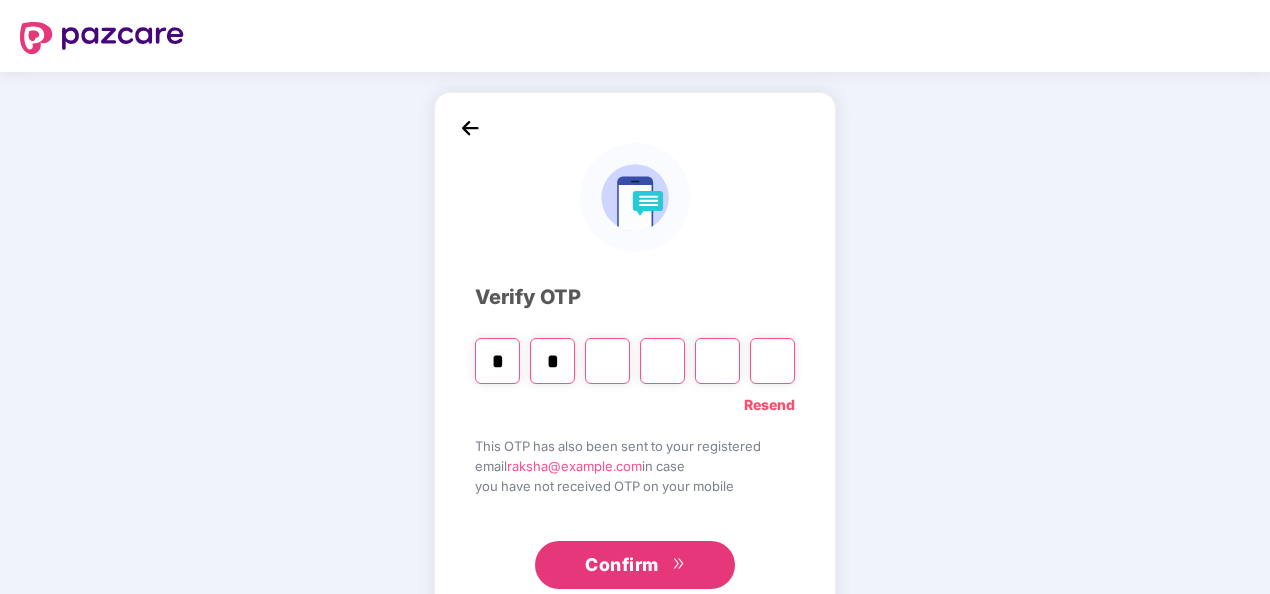 type on "*" 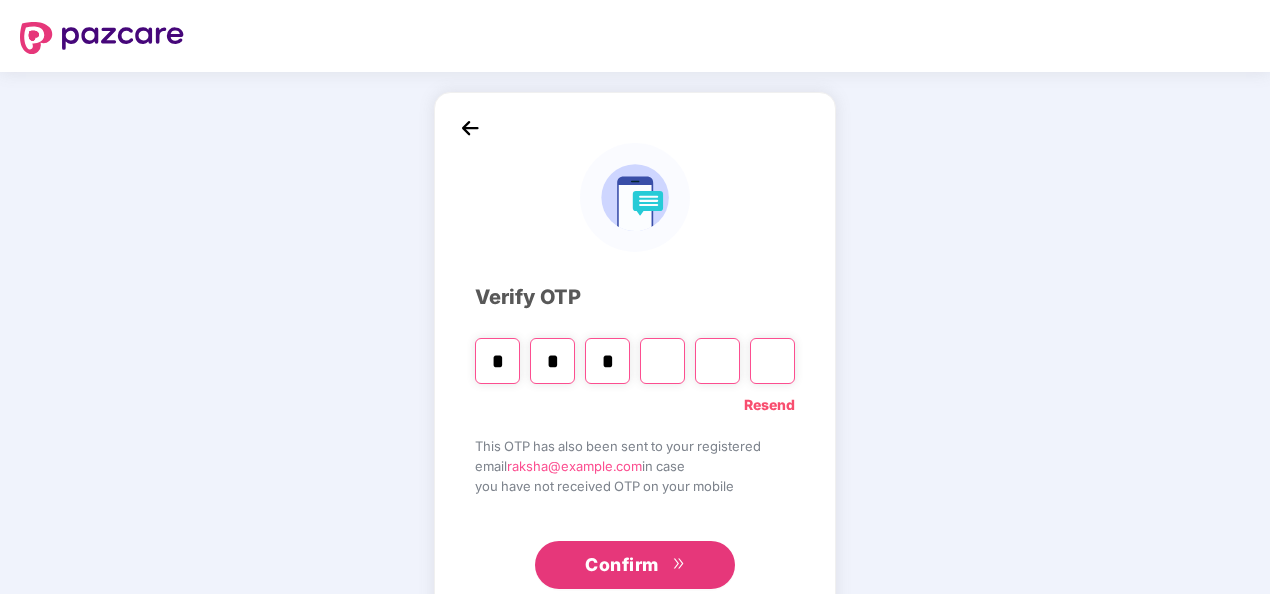 type on "*" 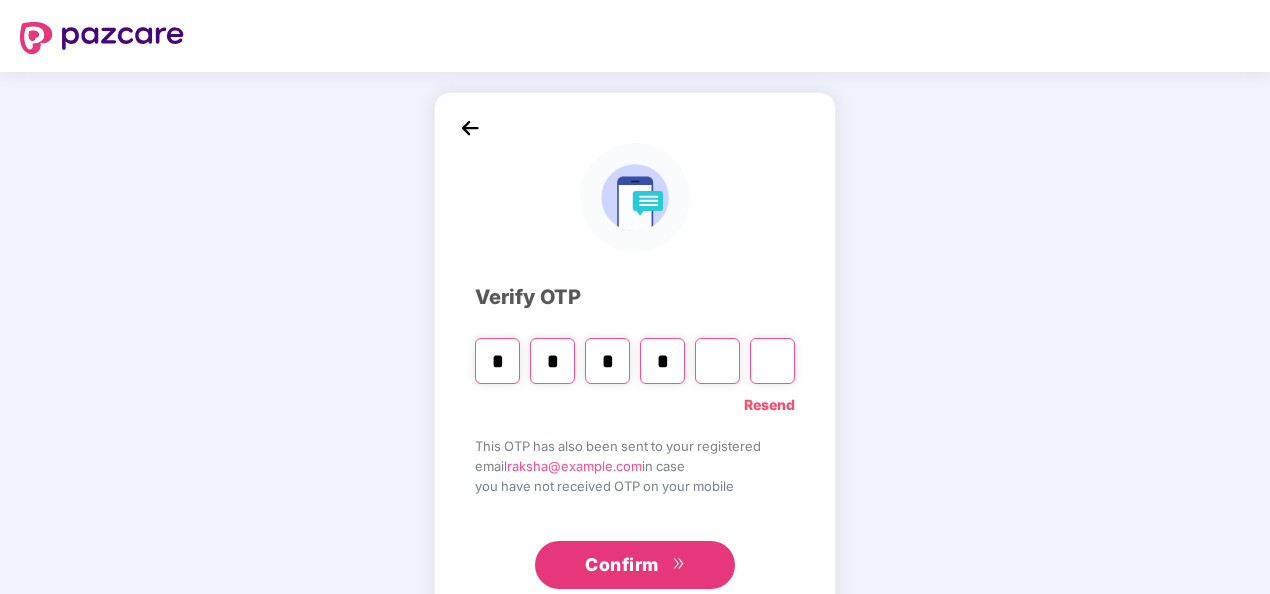 type on "*" 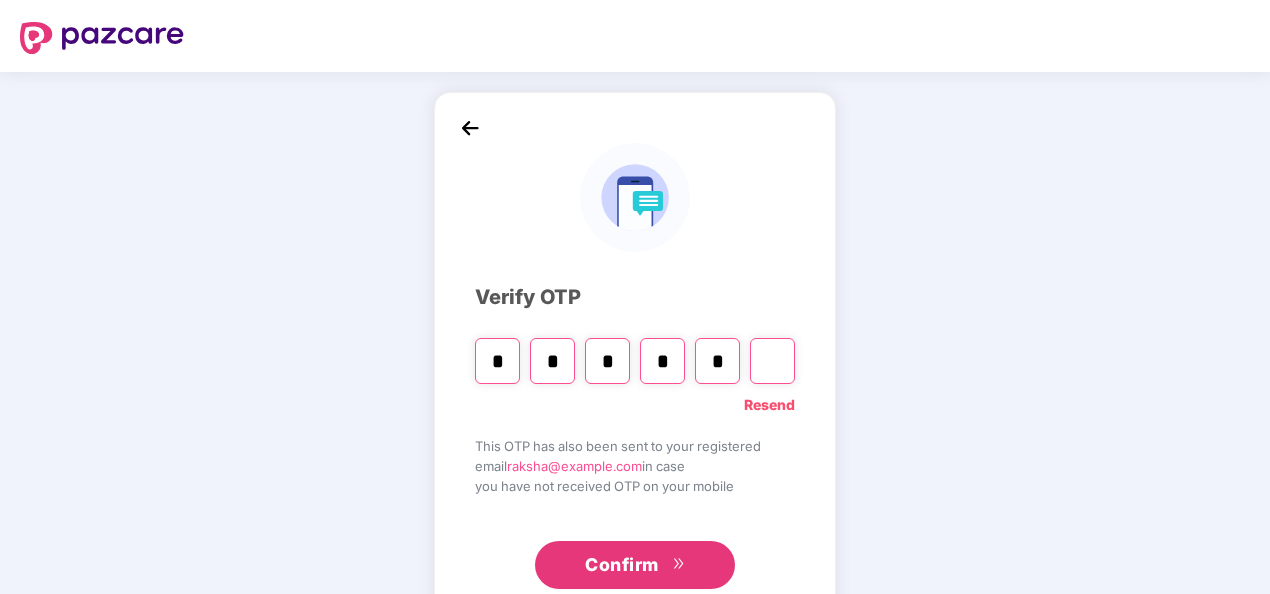 type on "*" 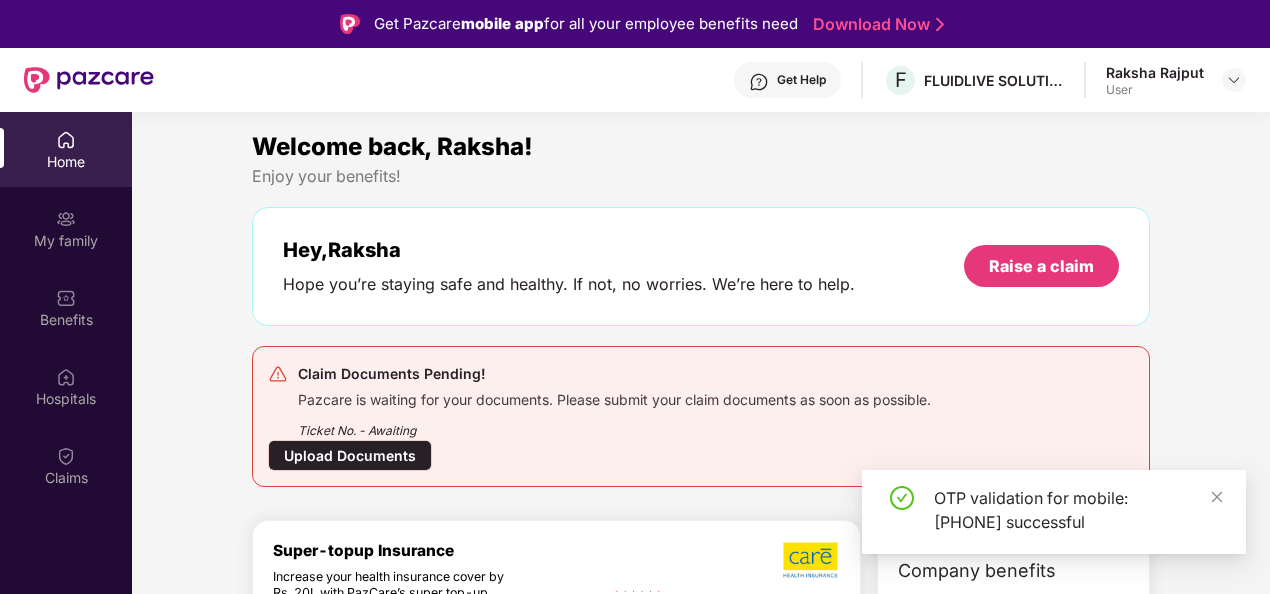 scroll, scrollTop: 75, scrollLeft: 0, axis: vertical 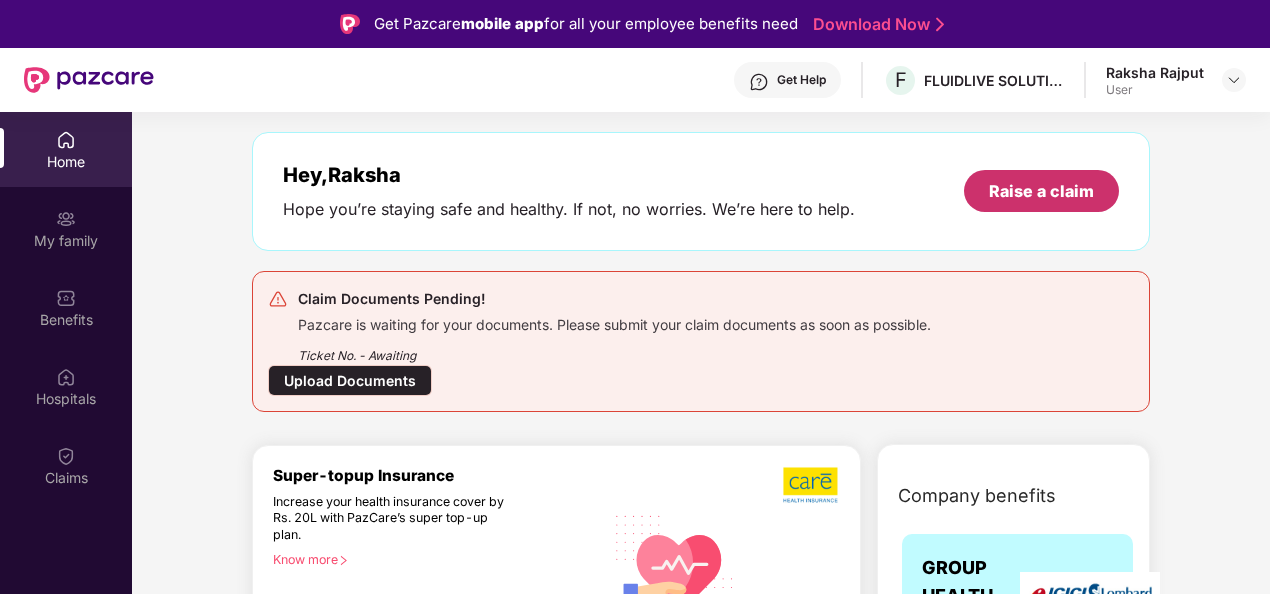 click on "Raise a claim" at bounding box center (1041, 191) 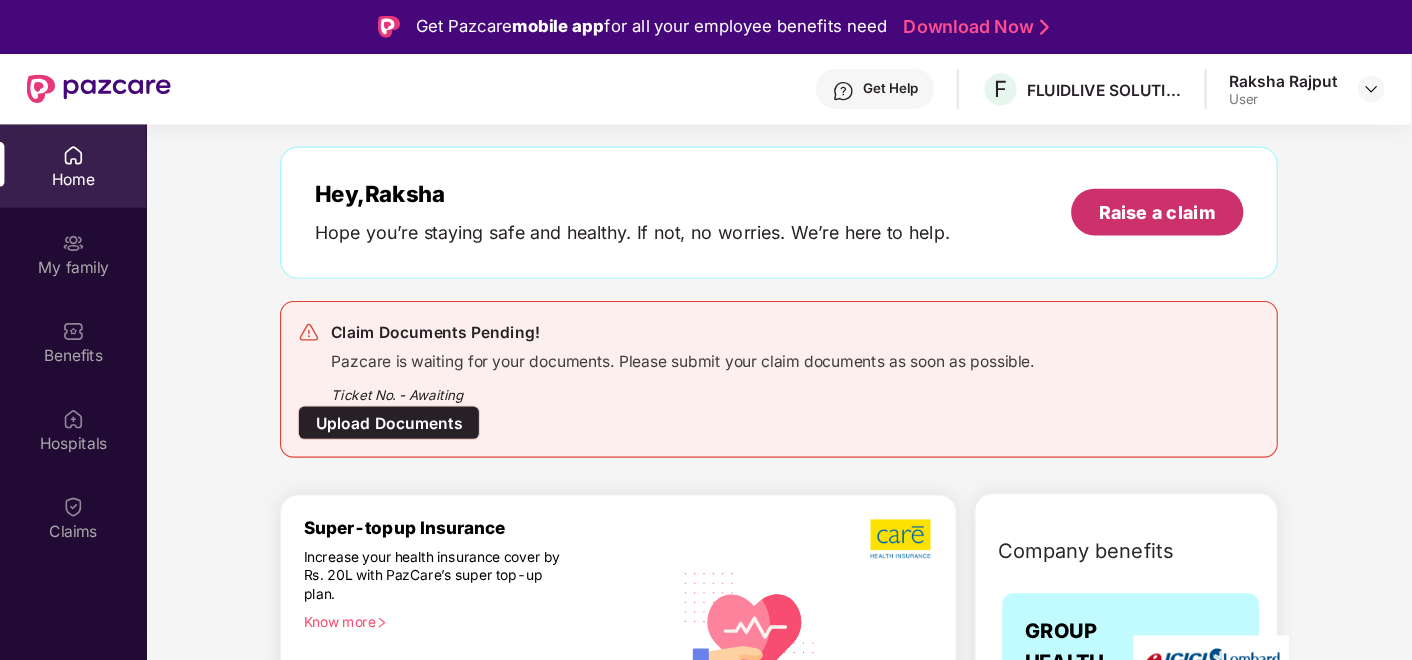 scroll, scrollTop: 0, scrollLeft: 0, axis: both 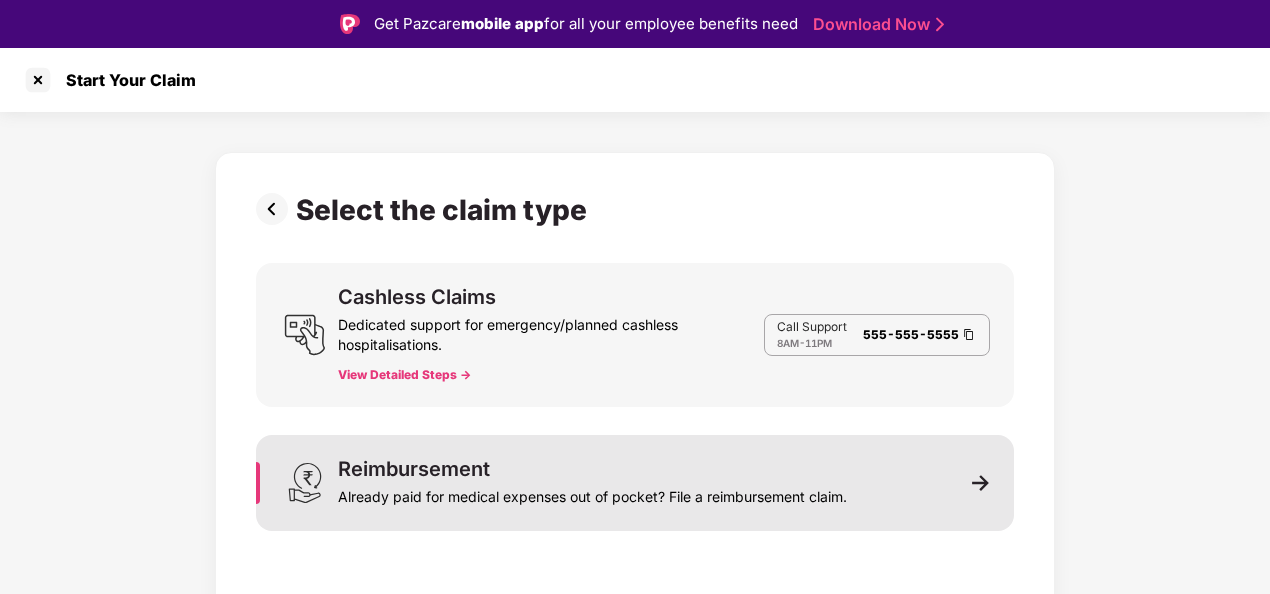 click on "Already paid for medical expenses out of pocket? File a reimbursement claim." at bounding box center (592, 493) 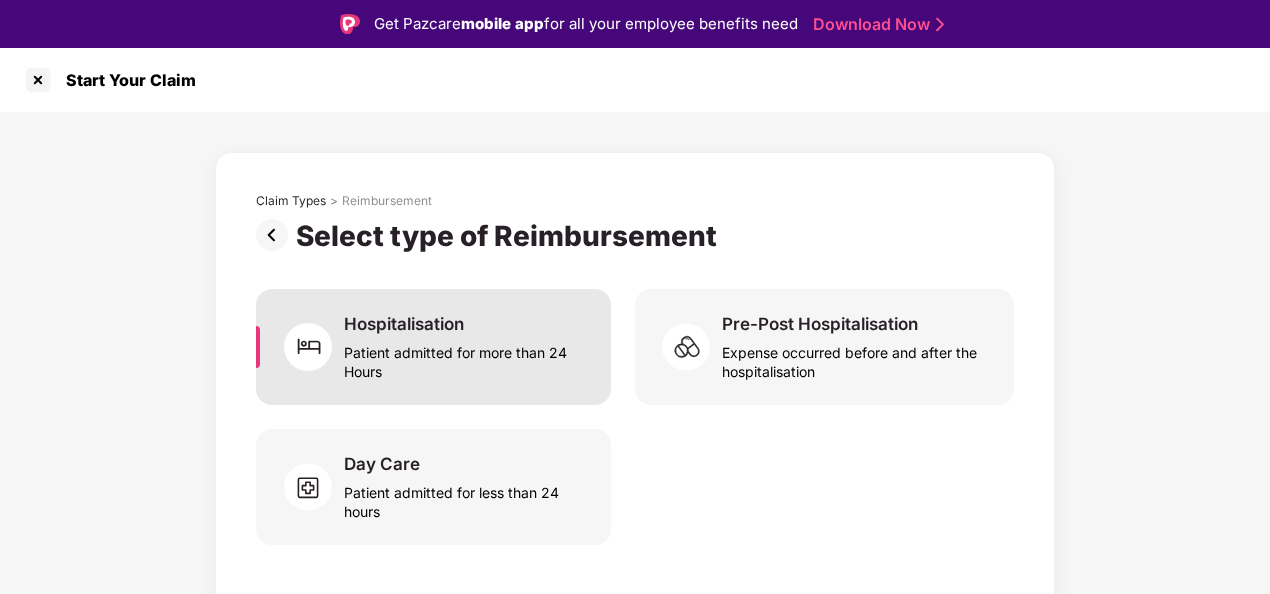 click on "Patient admitted for more than 24 Hours" at bounding box center [465, 358] 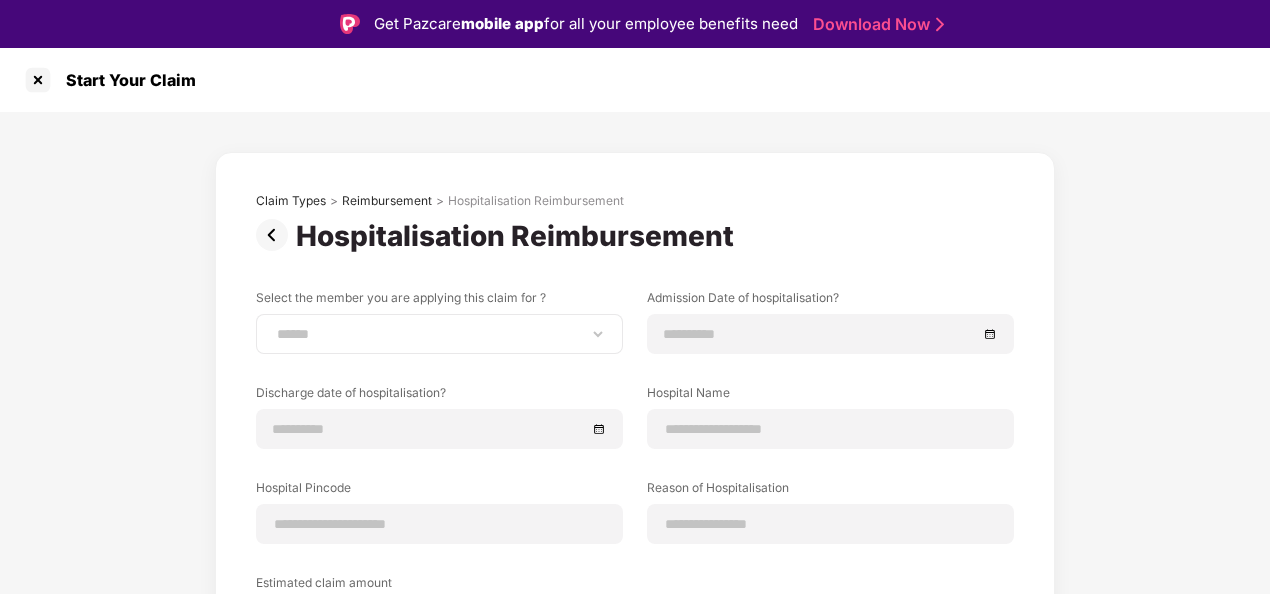 click on "**********" at bounding box center (439, 334) 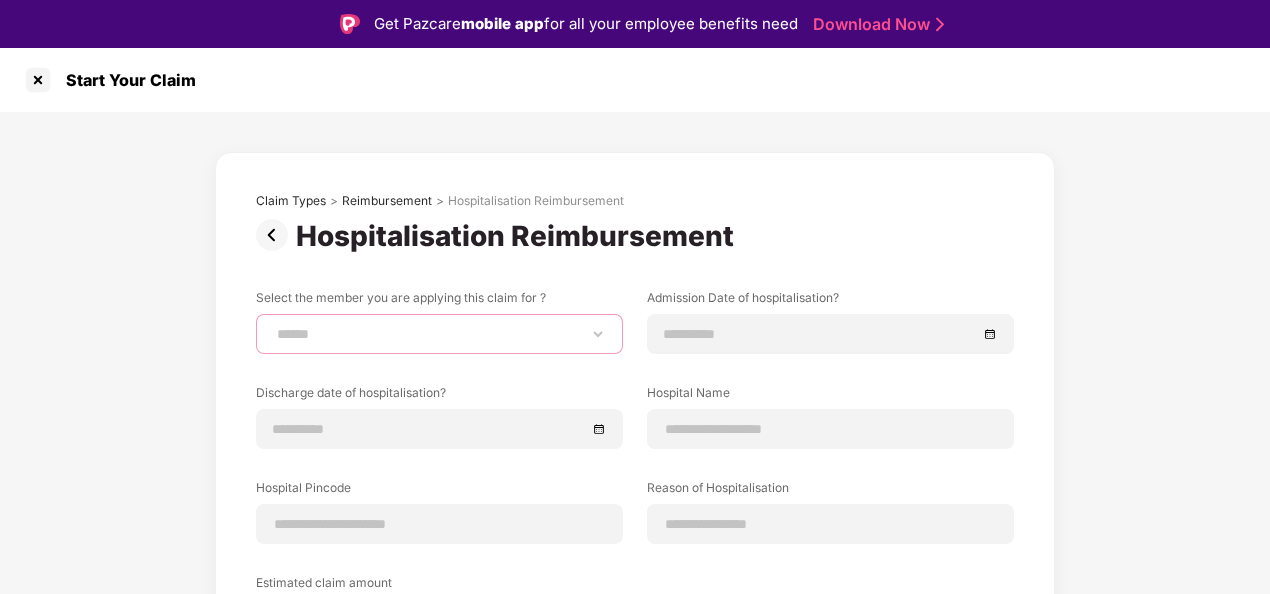 click on "**********" at bounding box center [439, 334] 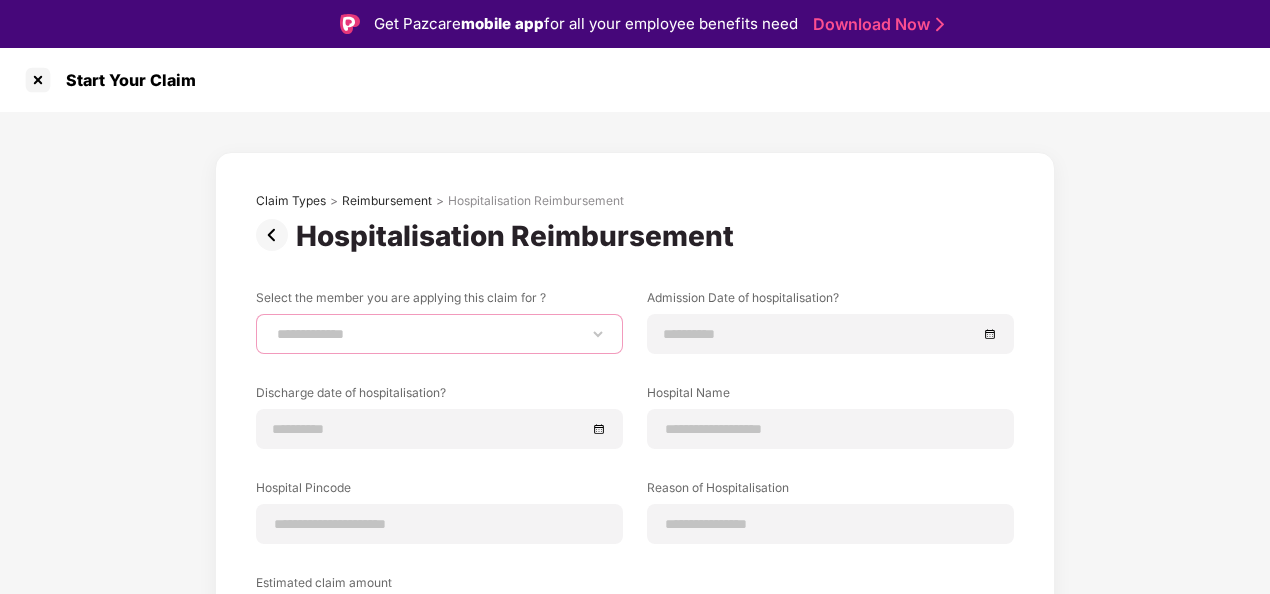 click on "**********" at bounding box center (439, 334) 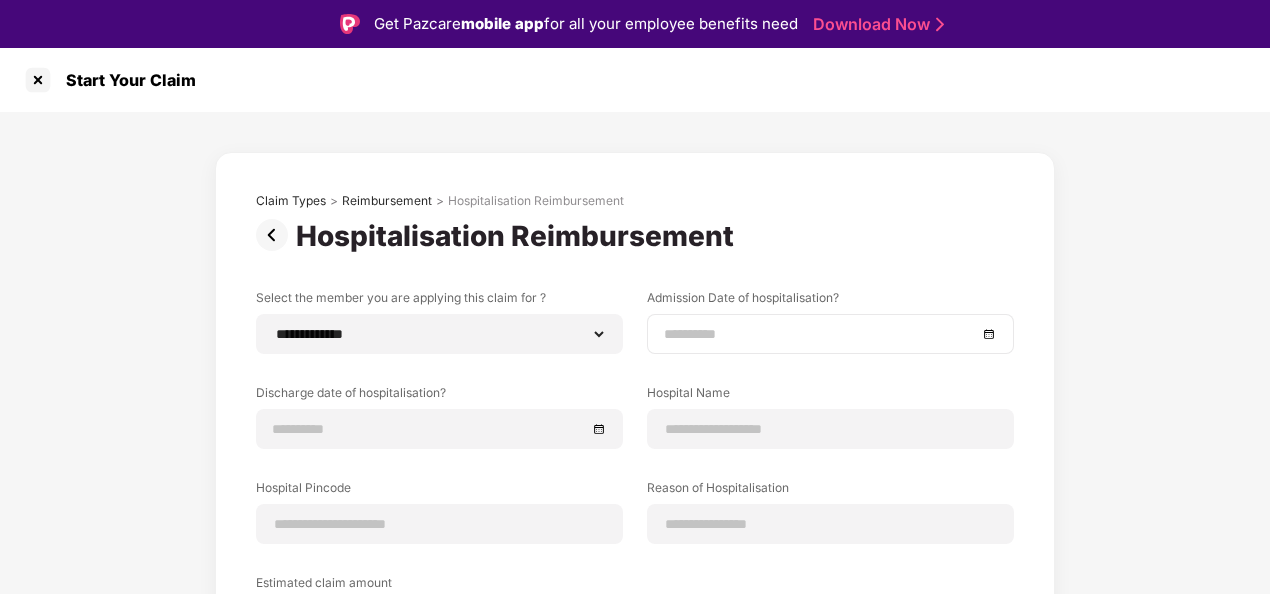 click at bounding box center (820, 334) 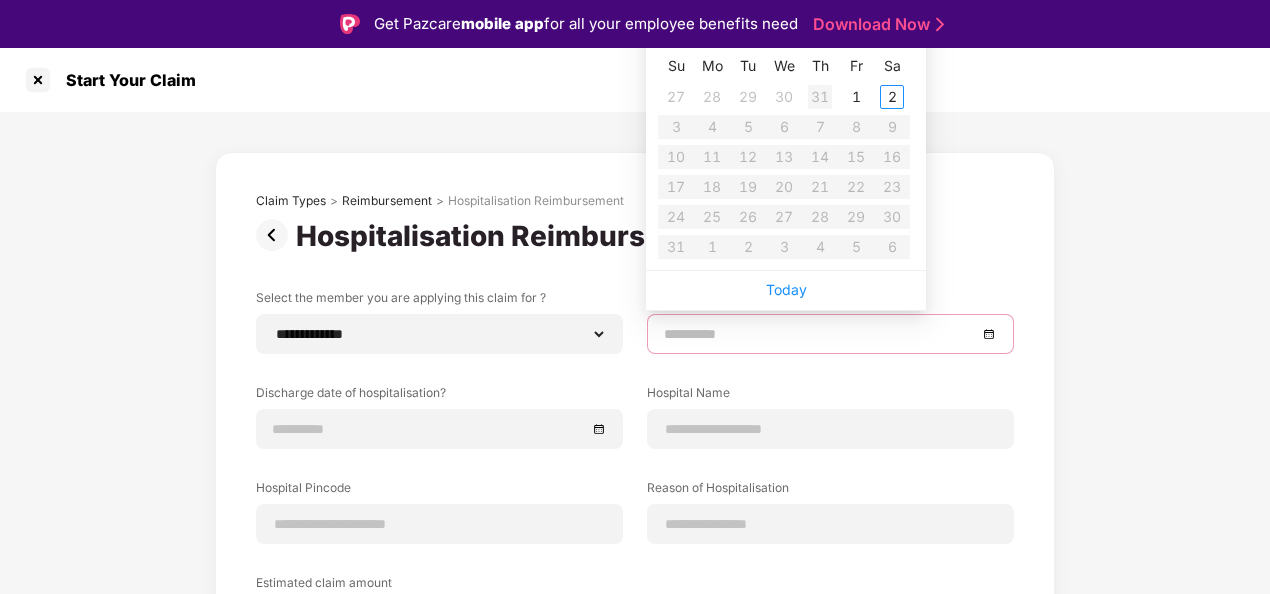 type on "**********" 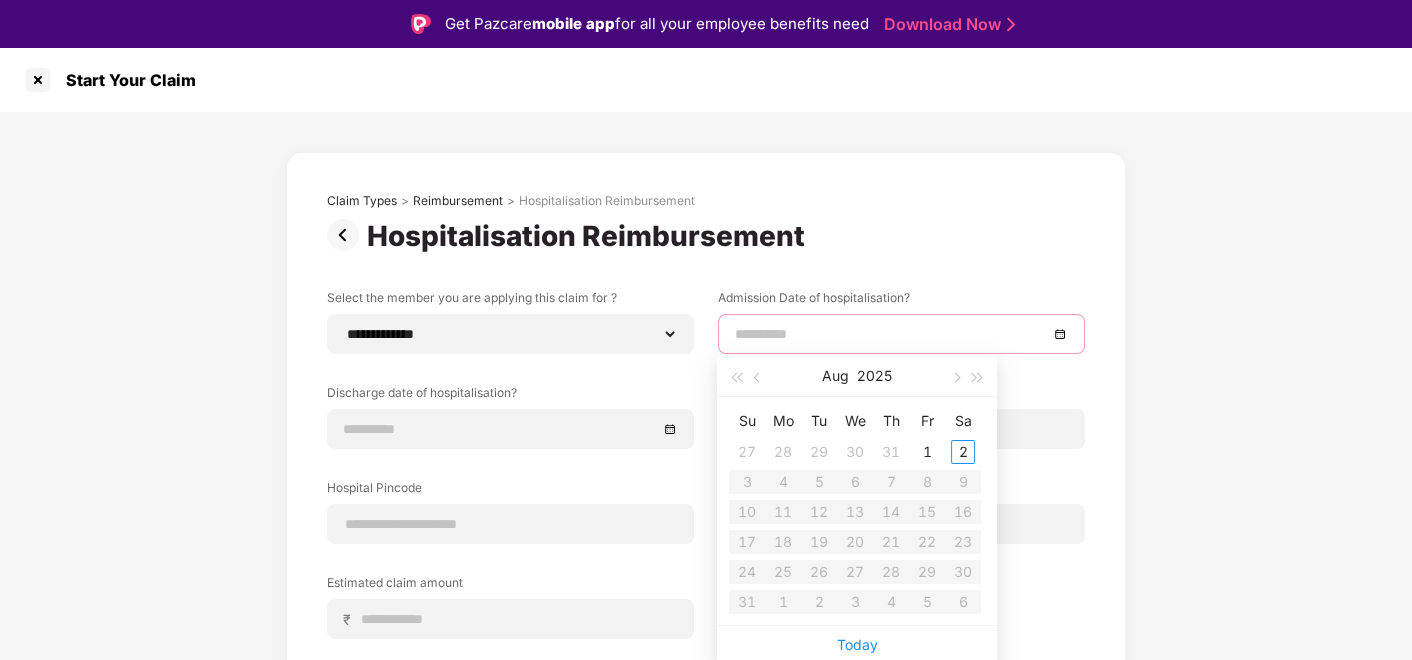 drag, startPoint x: 1226, startPoint y: 3, endPoint x: 850, endPoint y: 226, distance: 437.15558 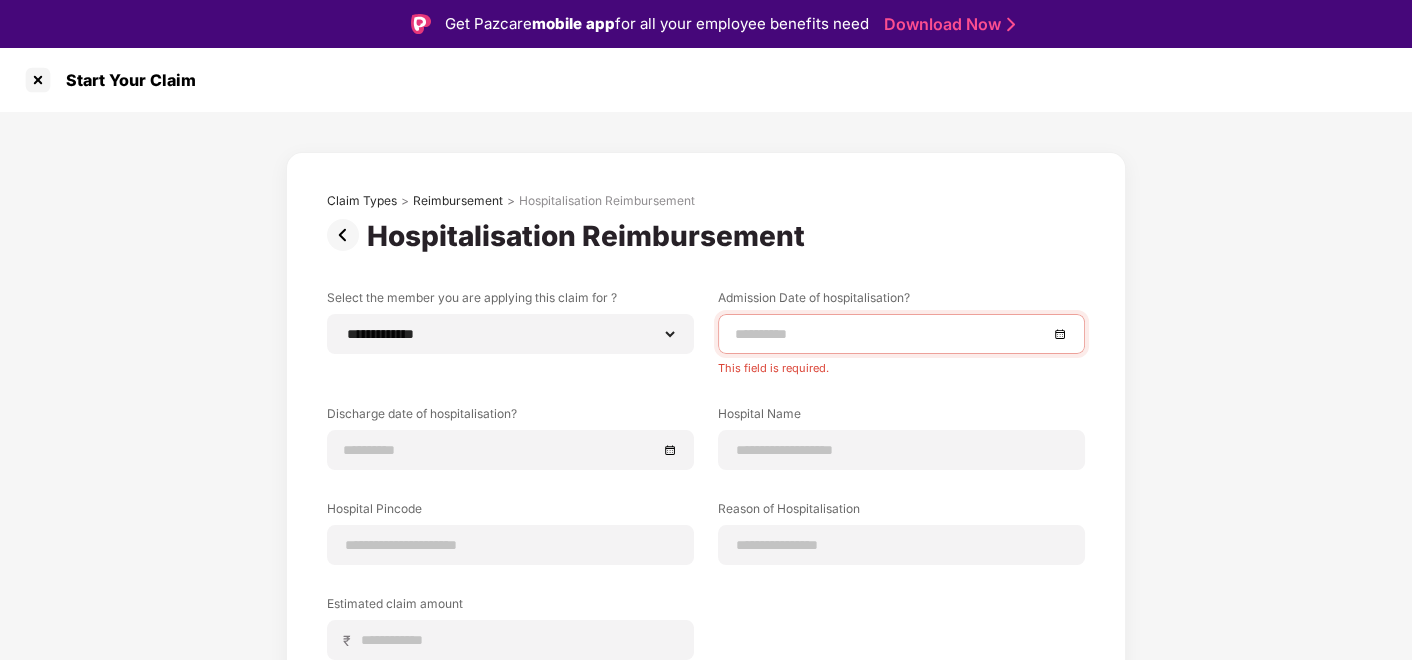 click at bounding box center [891, 334] 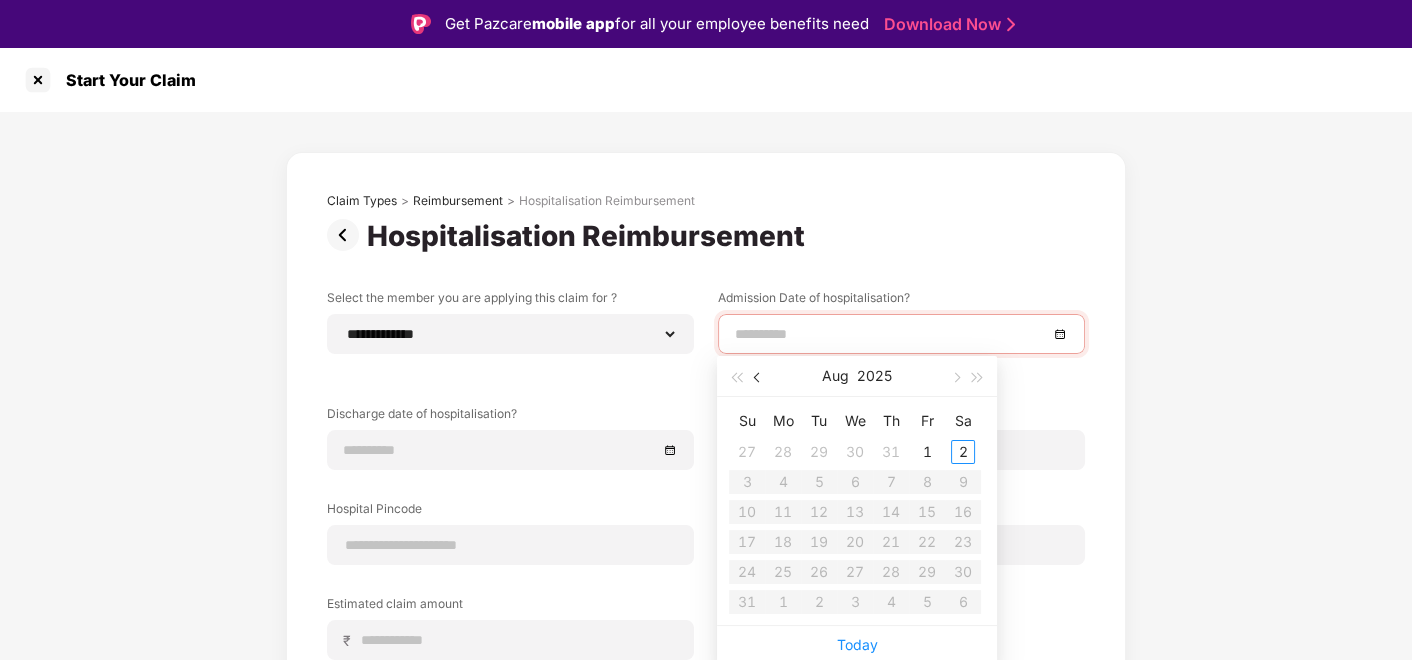 click at bounding box center [758, 376] 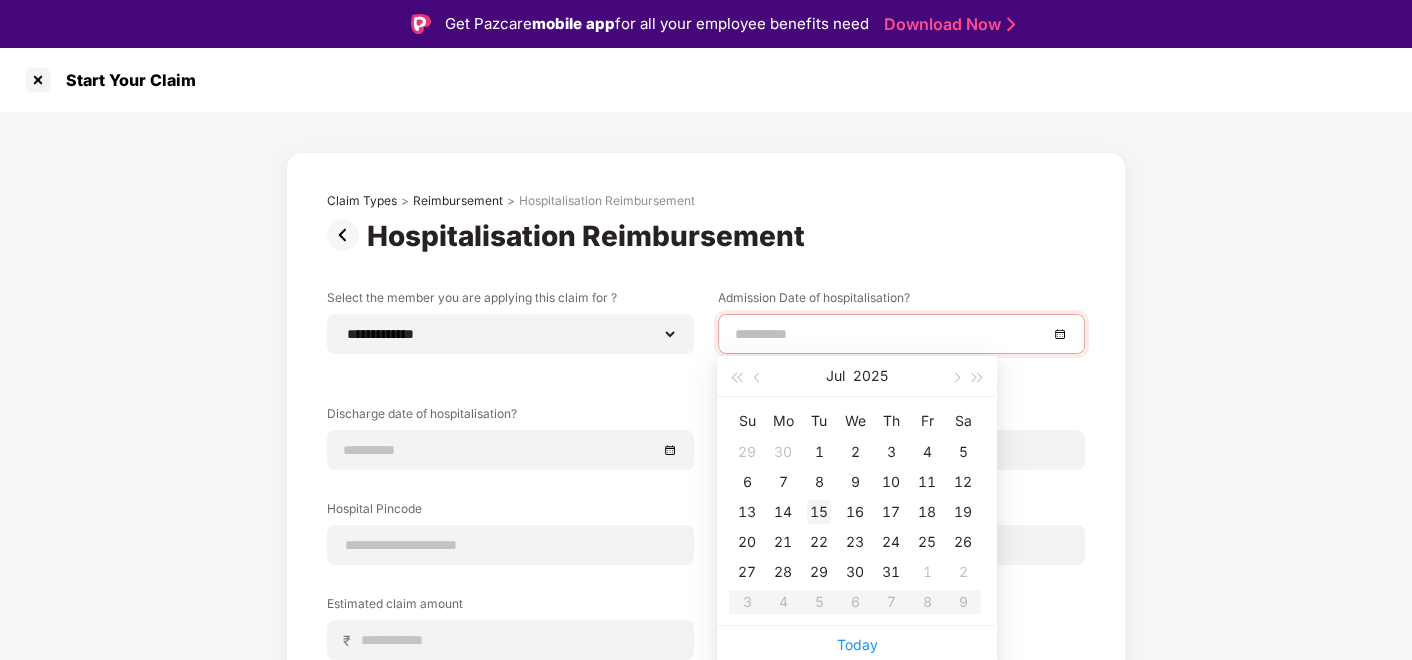 type on "**********" 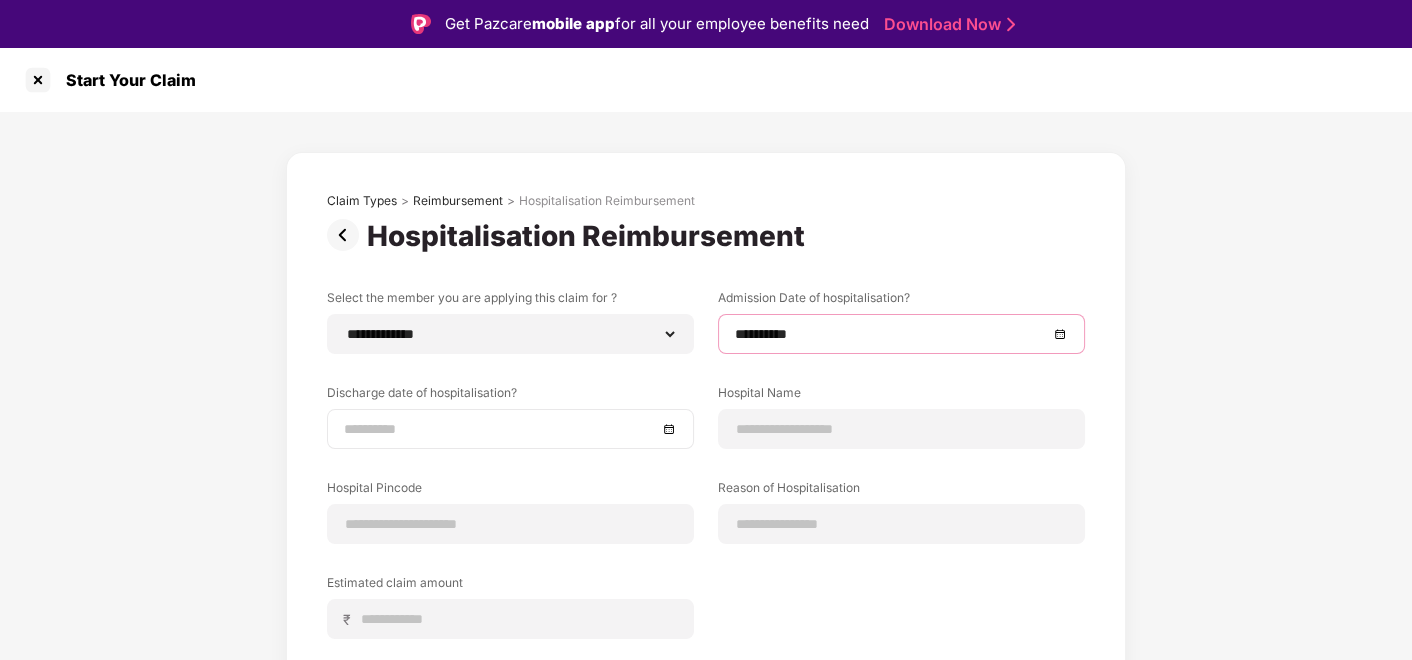 click at bounding box center (510, 429) 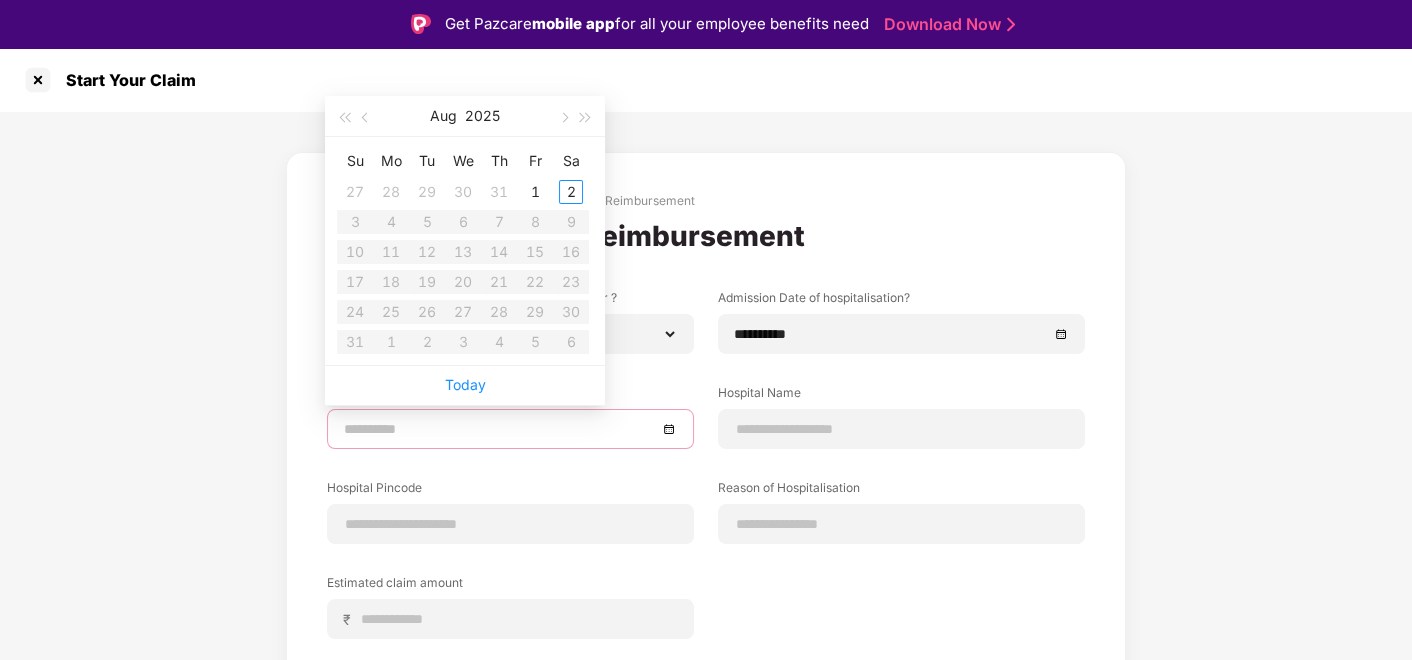click at bounding box center [500, 429] 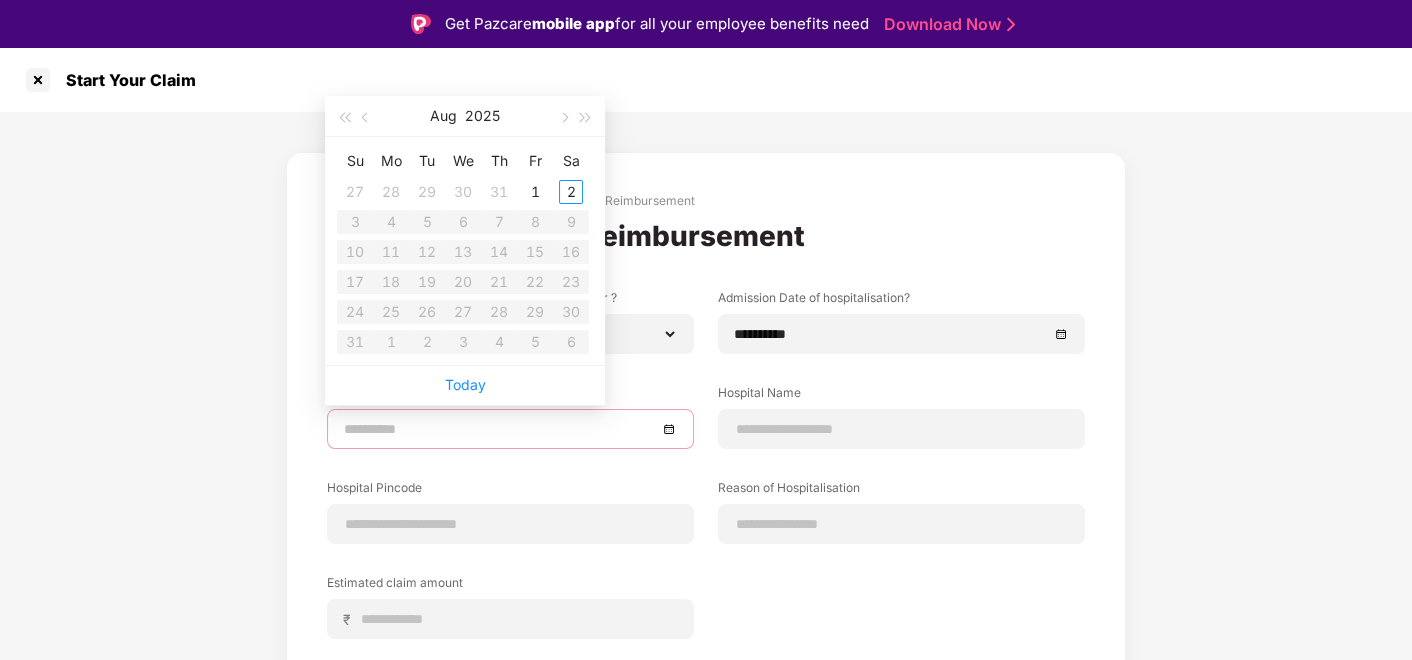 type on "**********" 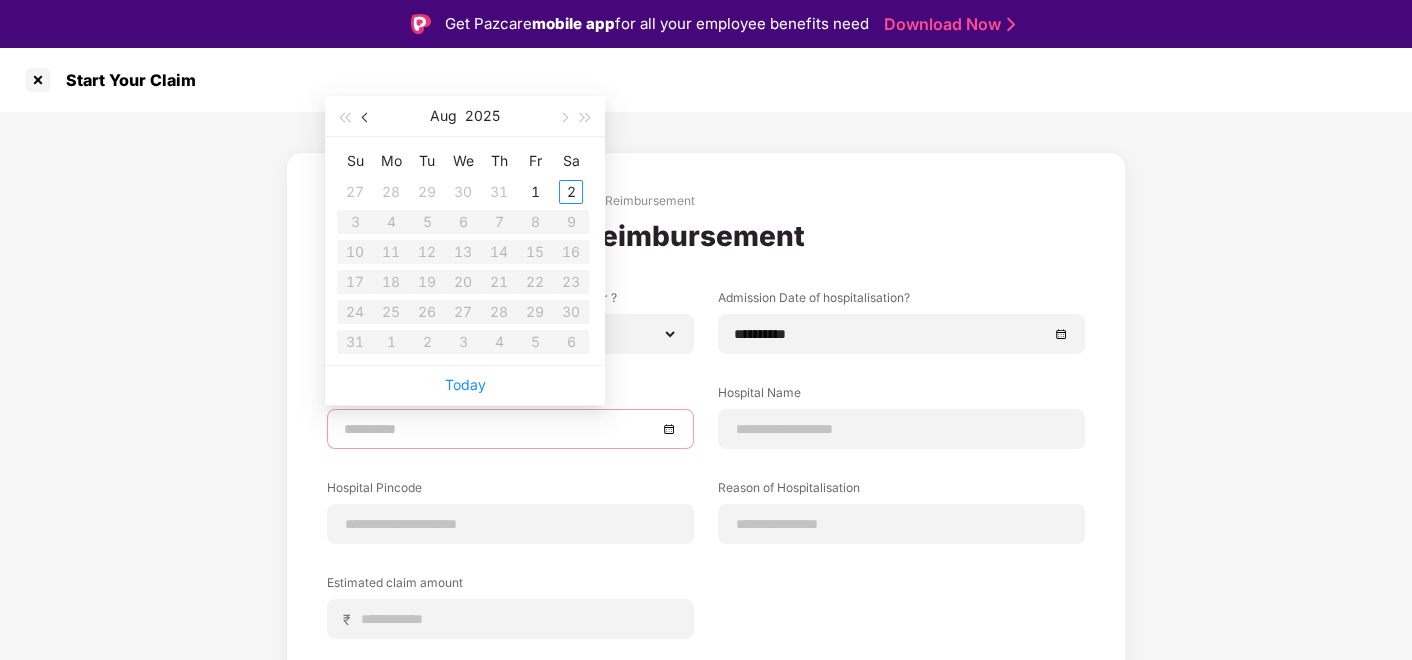 click at bounding box center (366, 116) 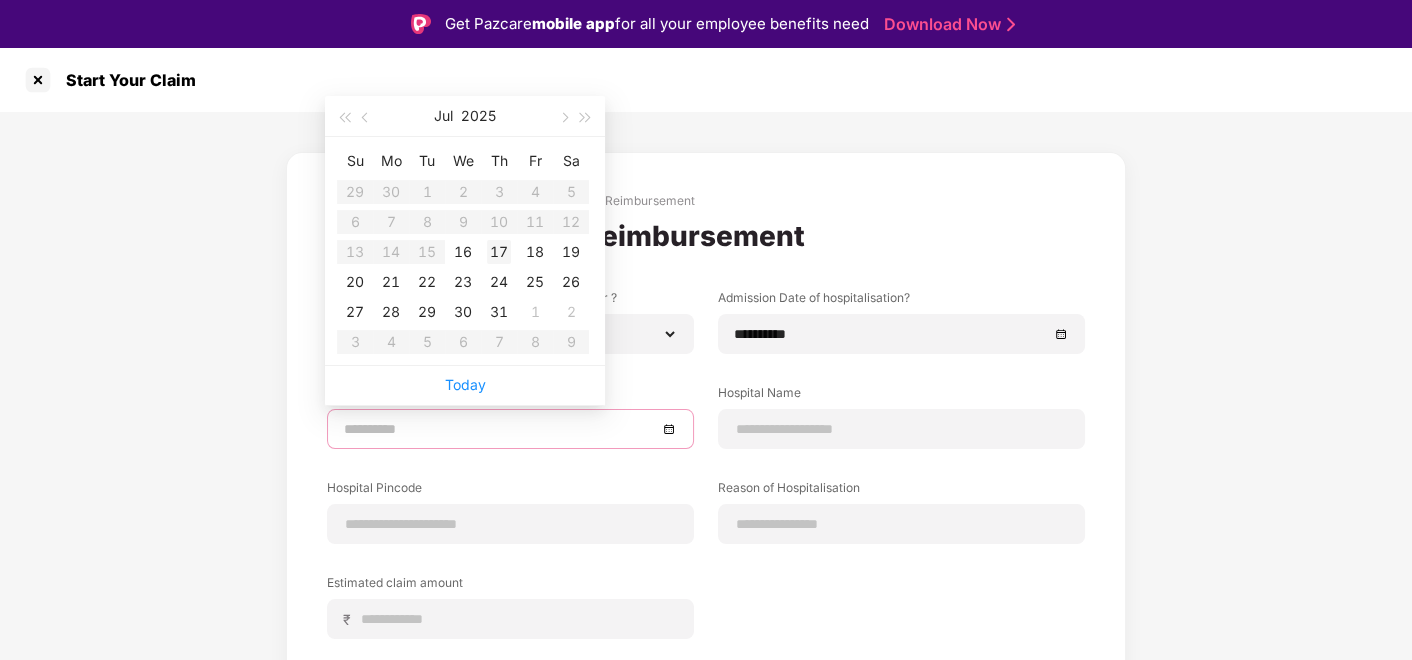 type on "**********" 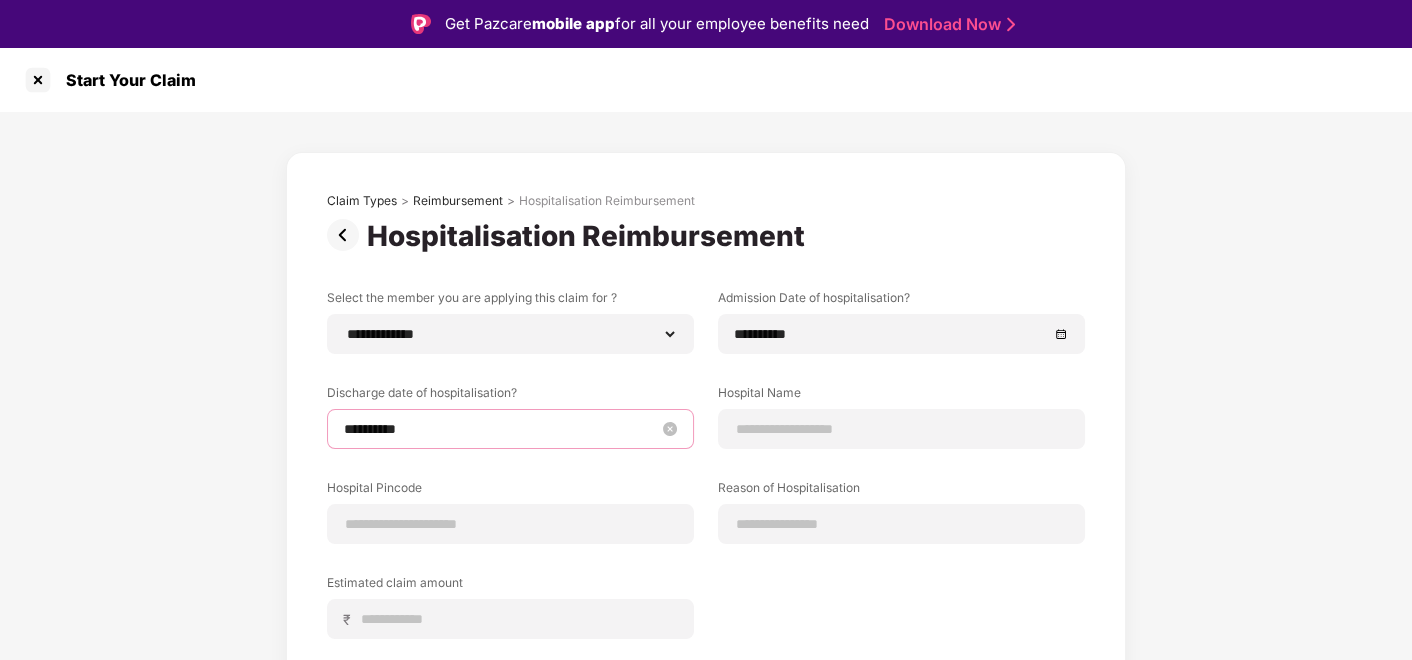 scroll, scrollTop: 154, scrollLeft: 0, axis: vertical 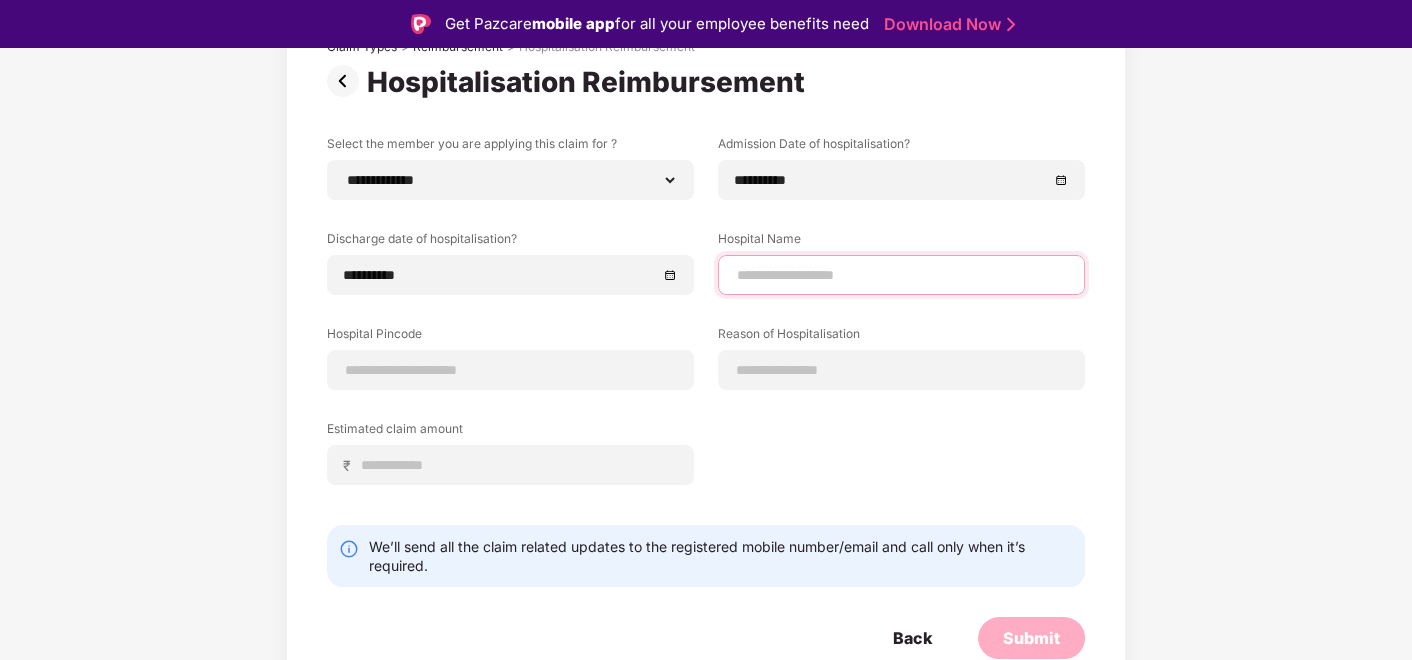 click at bounding box center (901, 275) 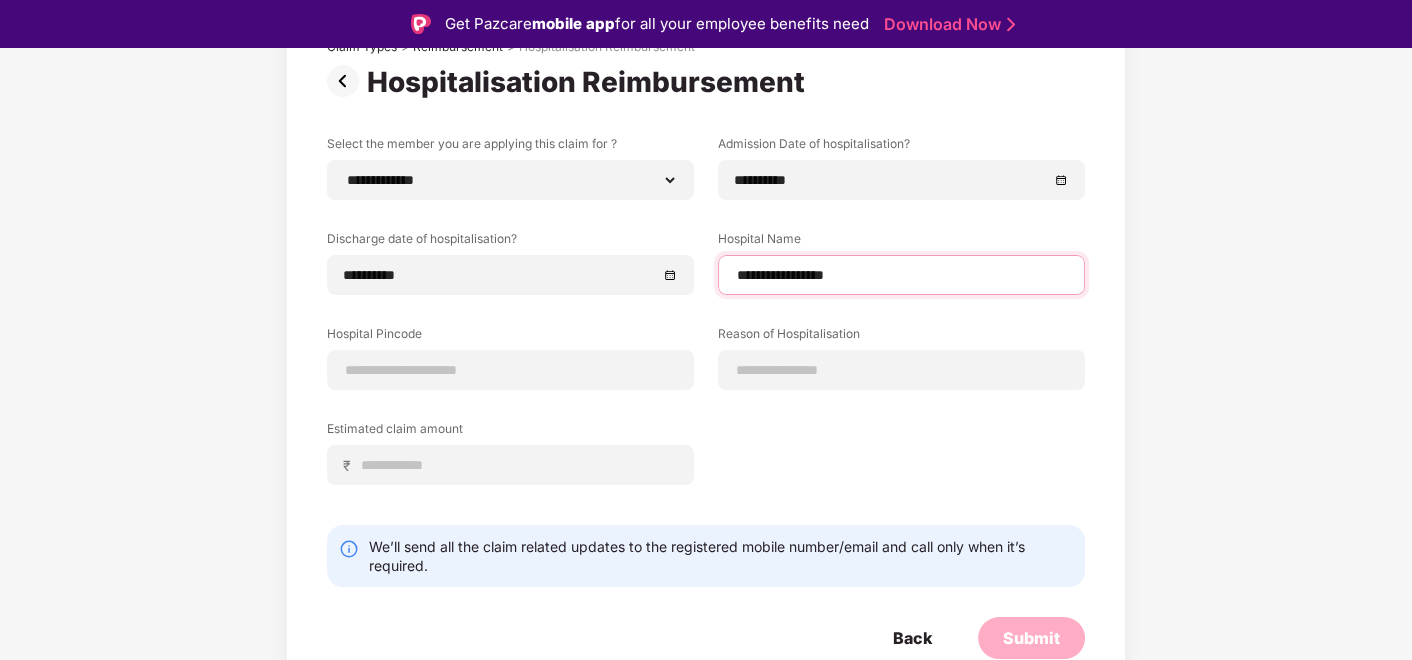type on "**********" 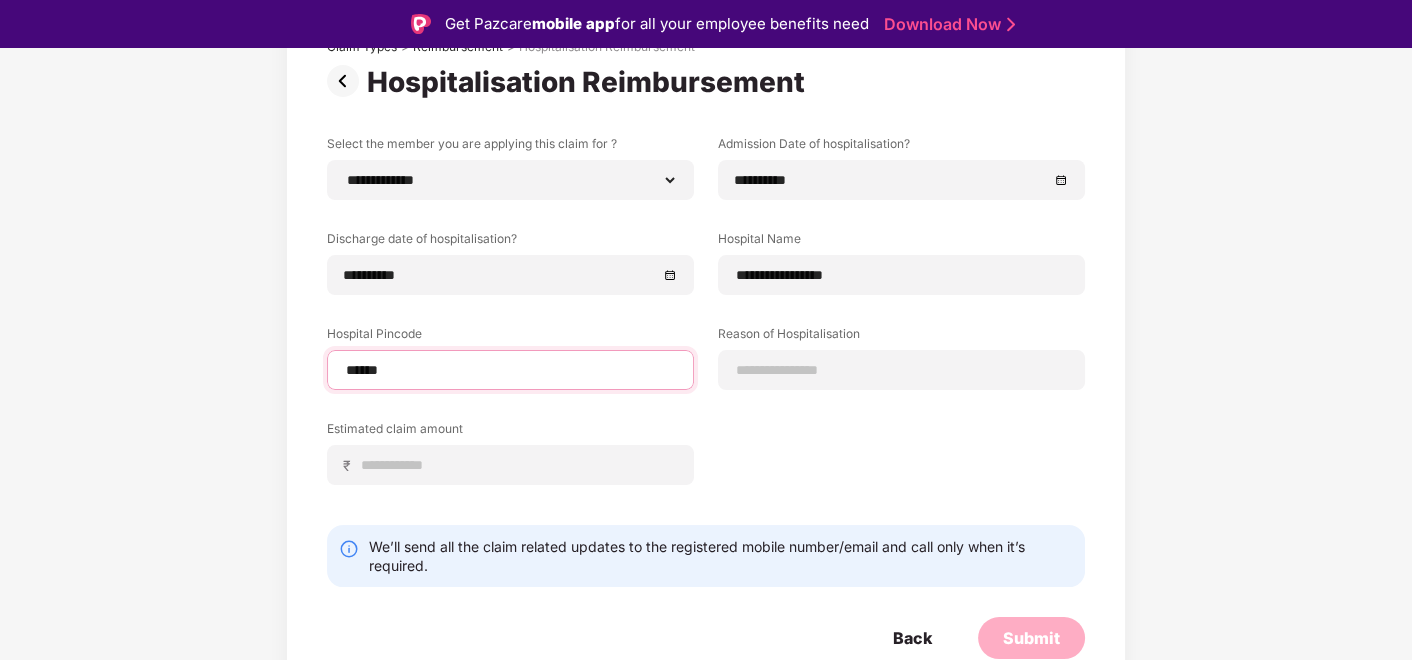 type on "******" 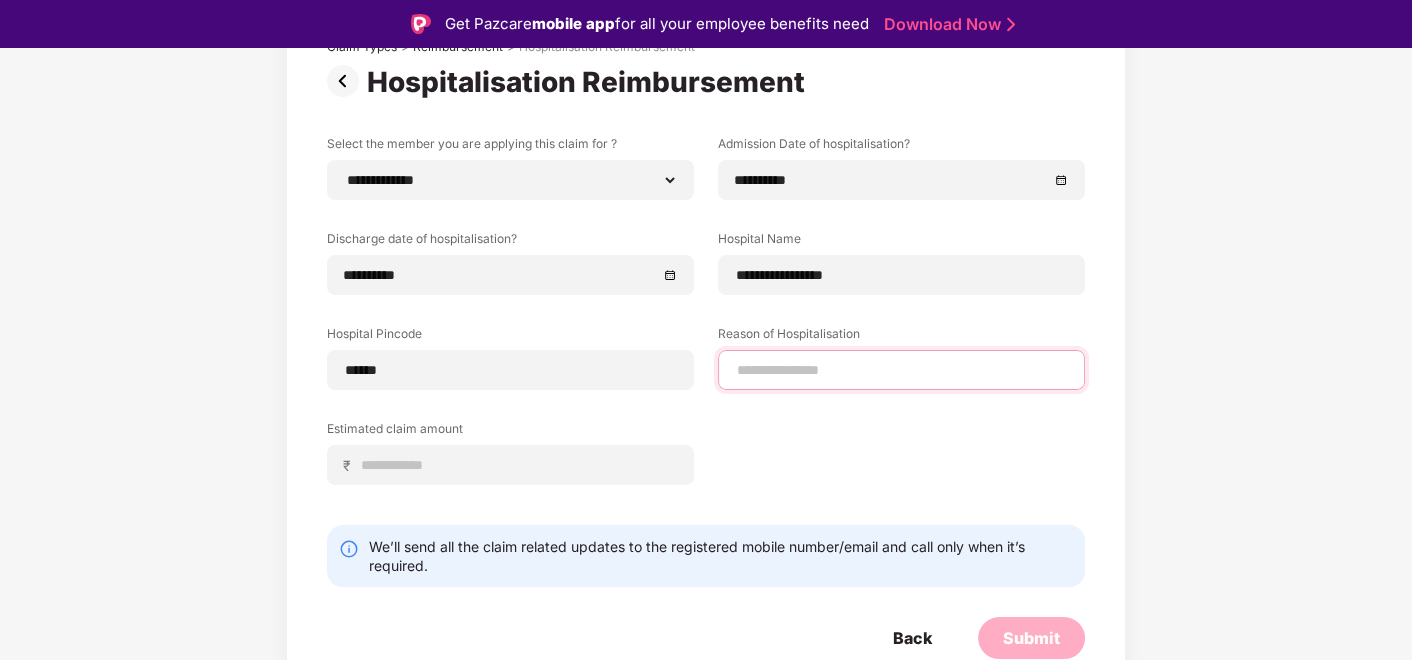 select on "****" 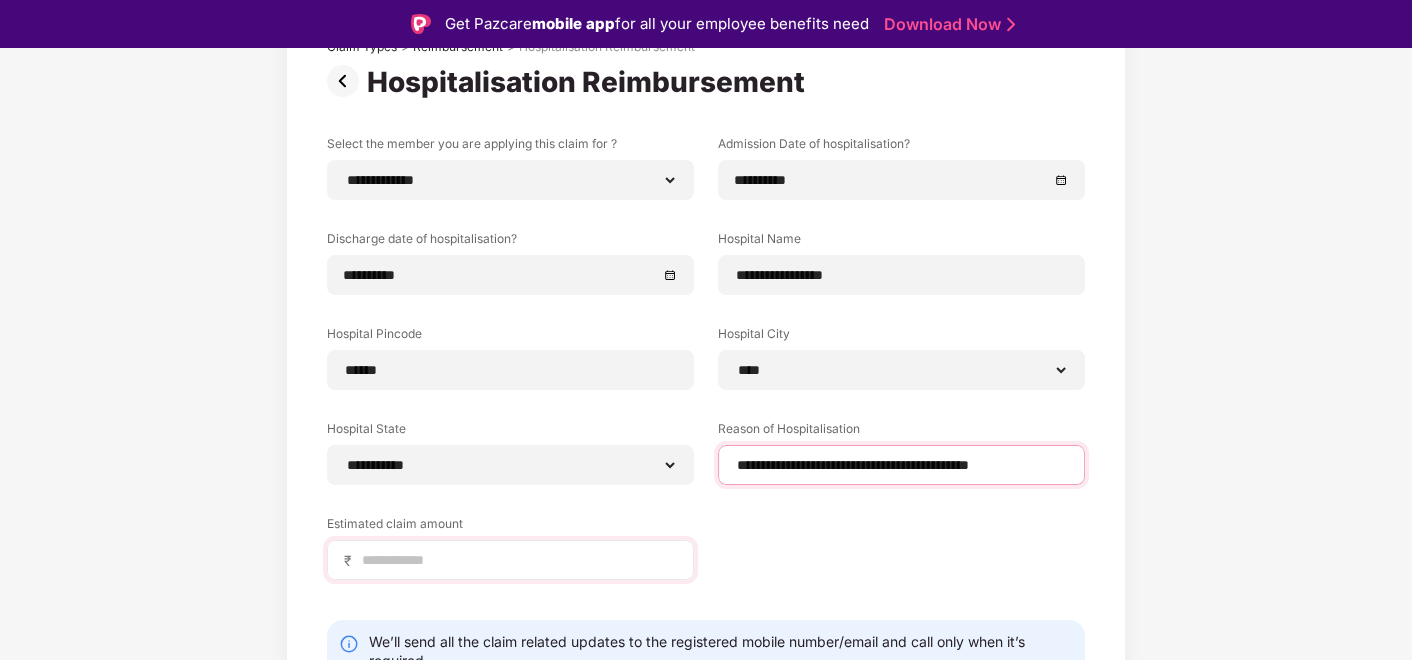 type on "**********" 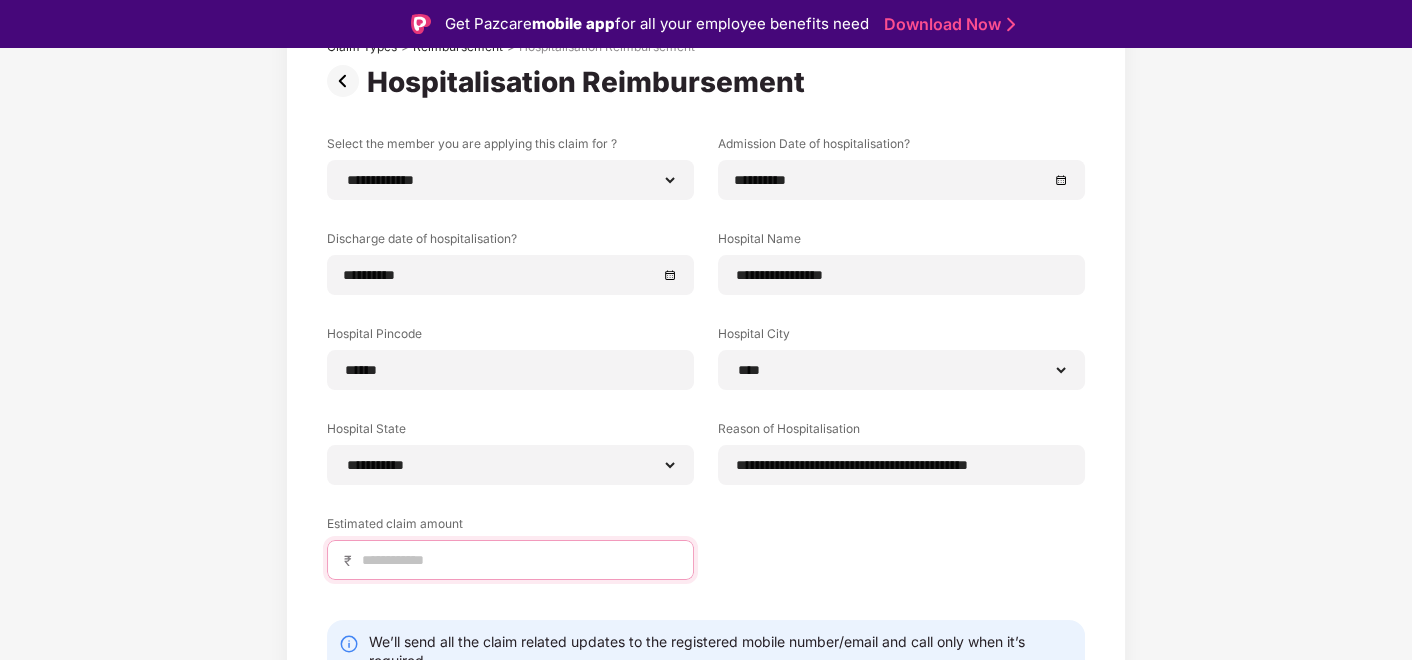 click at bounding box center (518, 560) 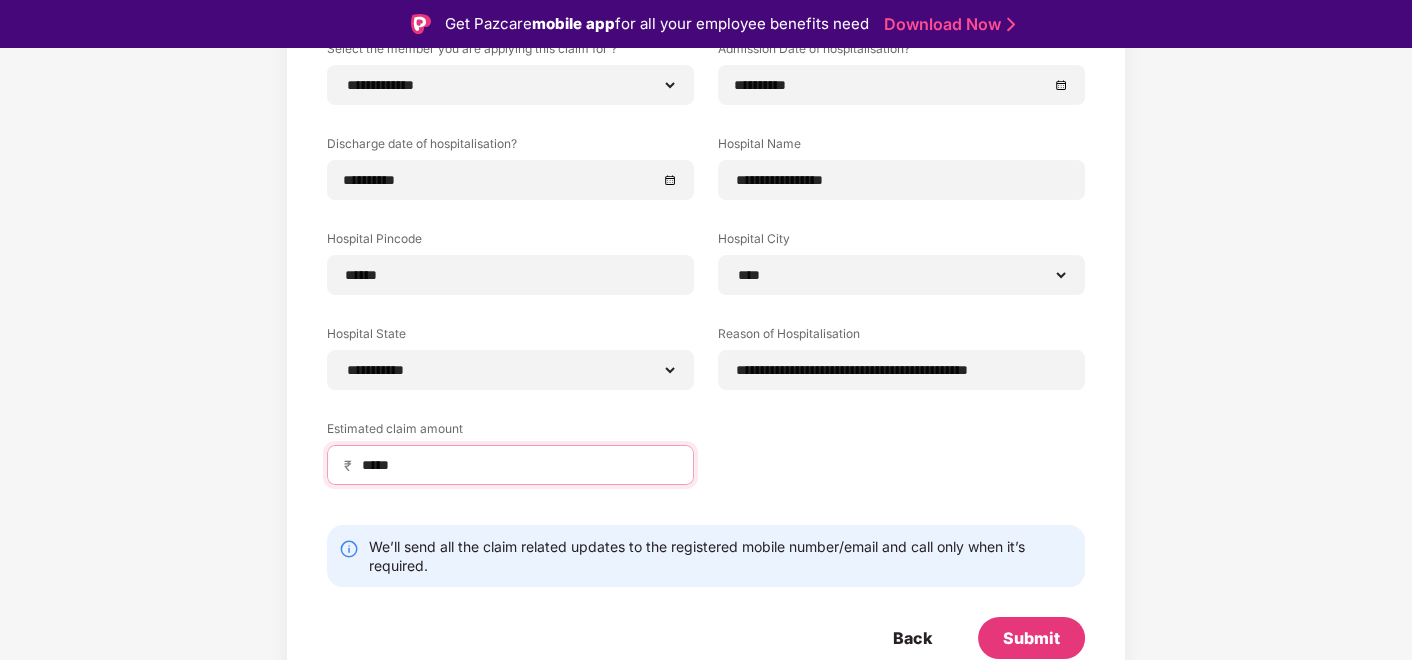 scroll, scrollTop: 250, scrollLeft: 0, axis: vertical 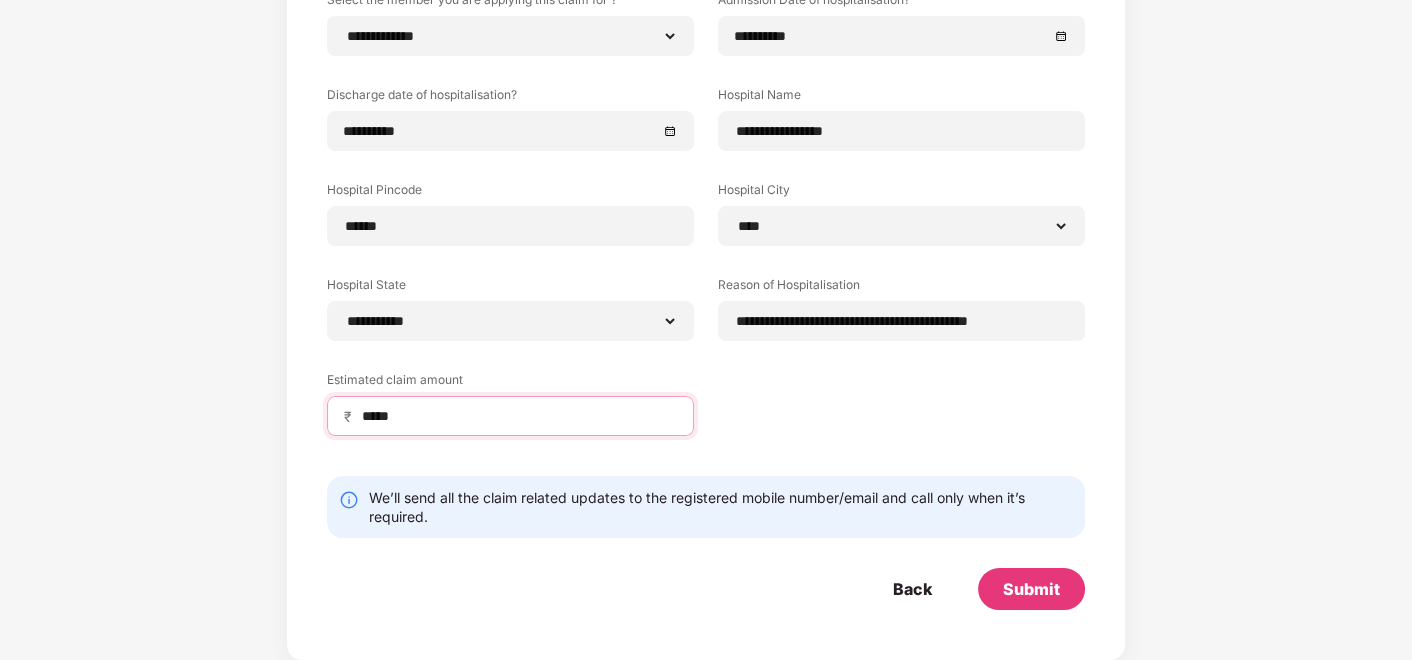 drag, startPoint x: 524, startPoint y: 414, endPoint x: 49, endPoint y: 407, distance: 475.05157 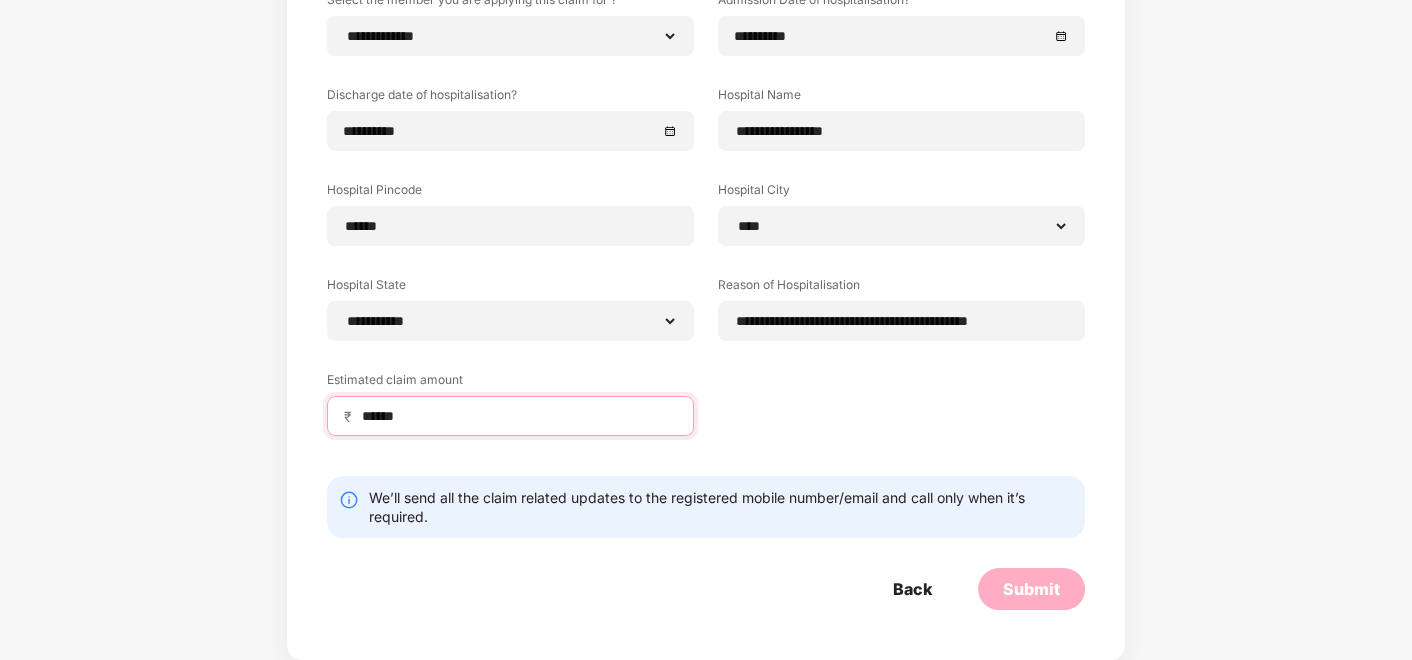 drag, startPoint x: 509, startPoint y: 414, endPoint x: 471, endPoint y: 412, distance: 38.052597 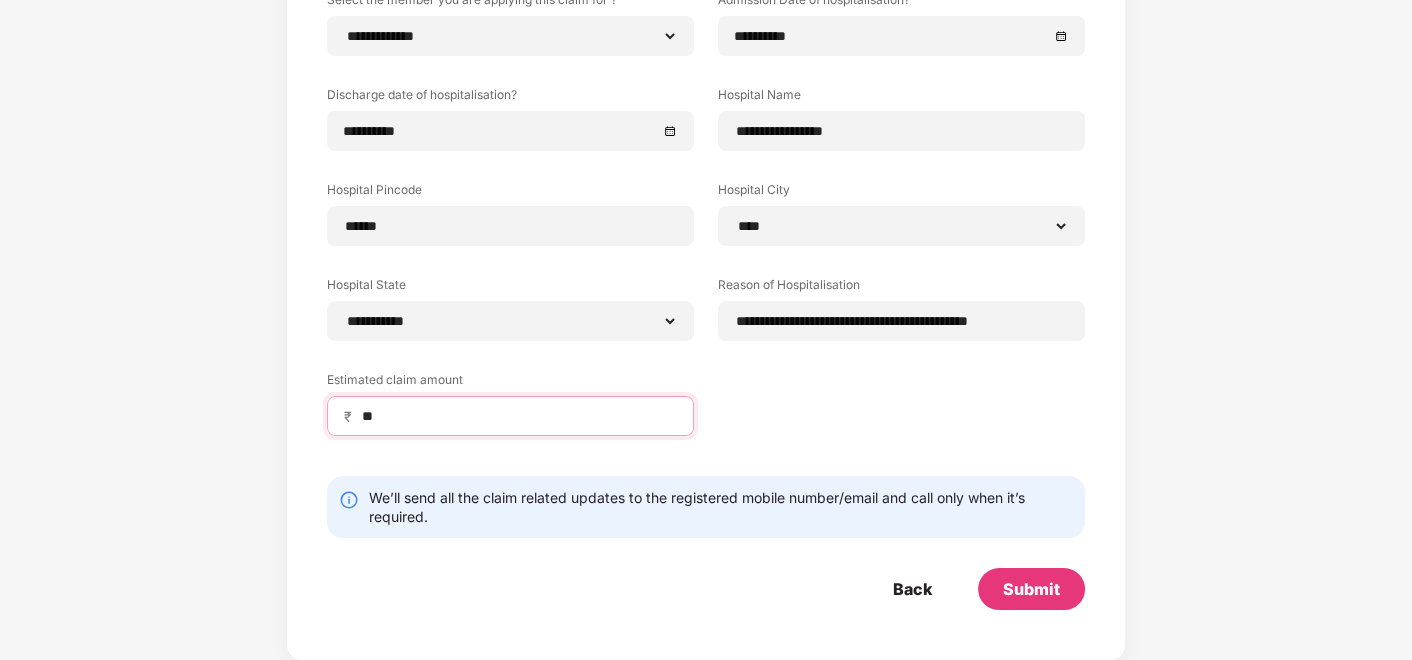 type on "*" 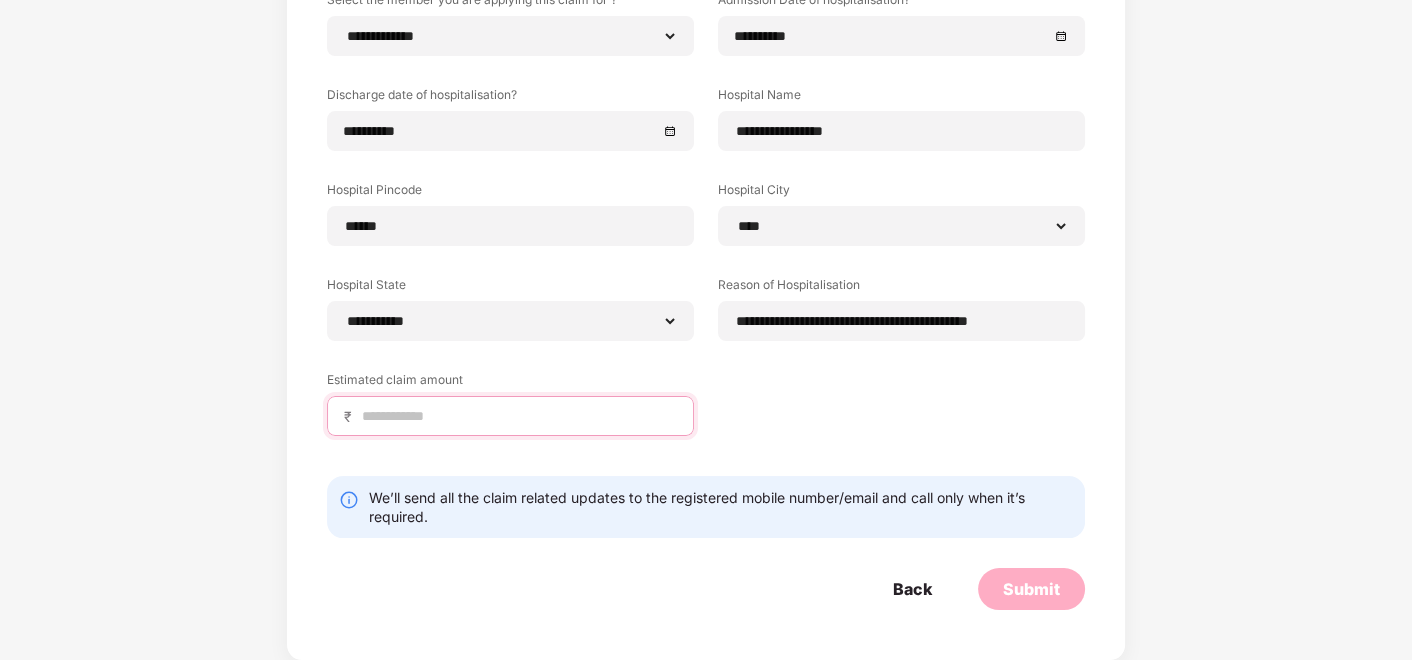type on "*" 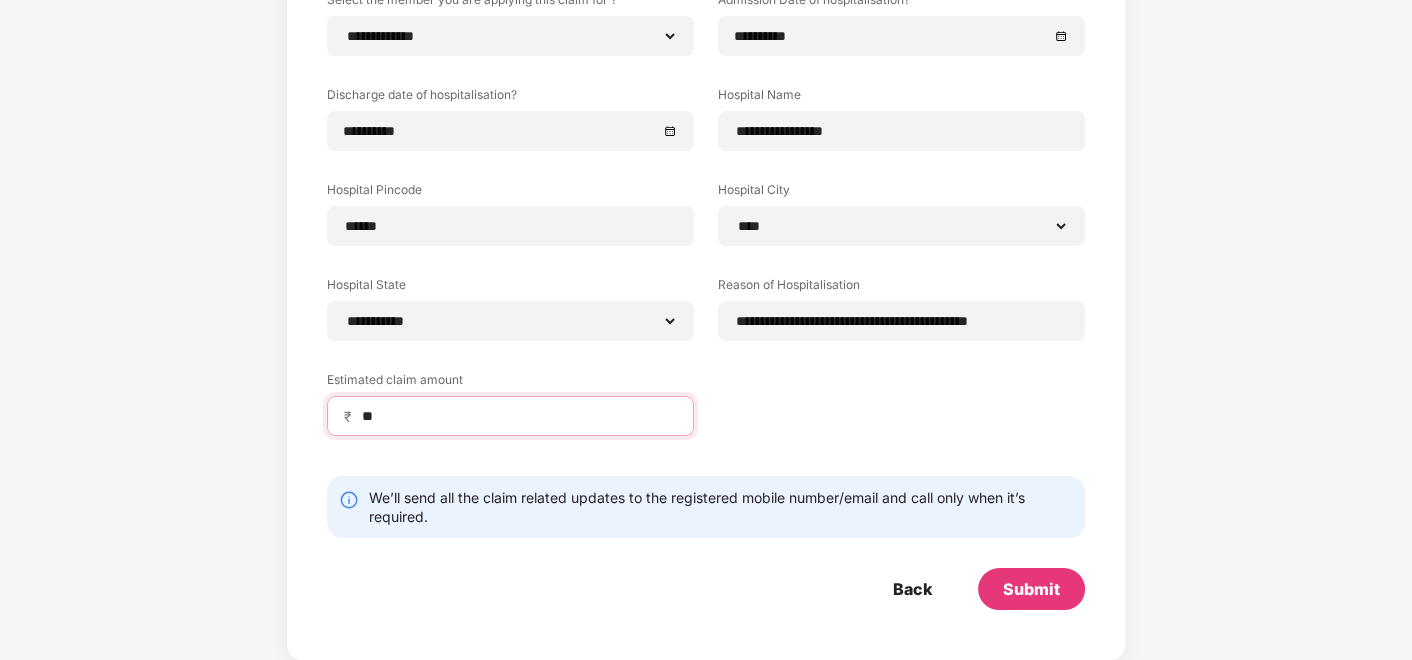type on "*" 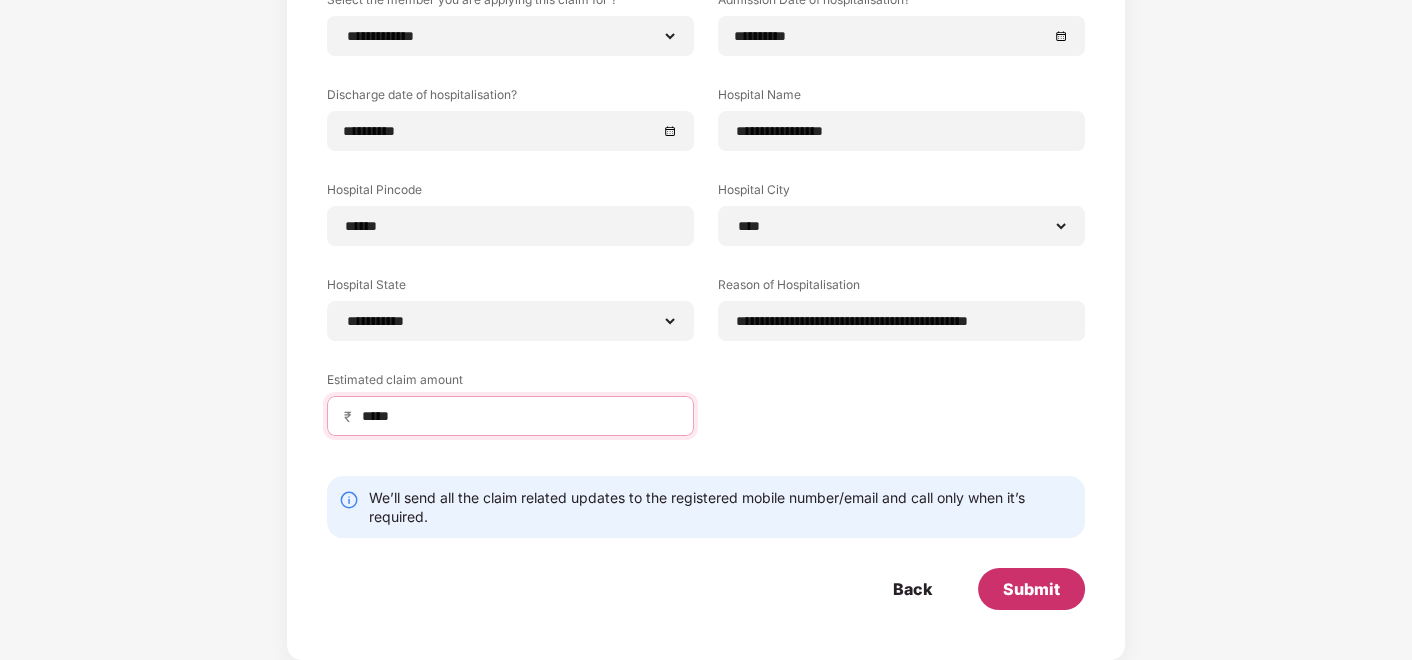 type on "*****" 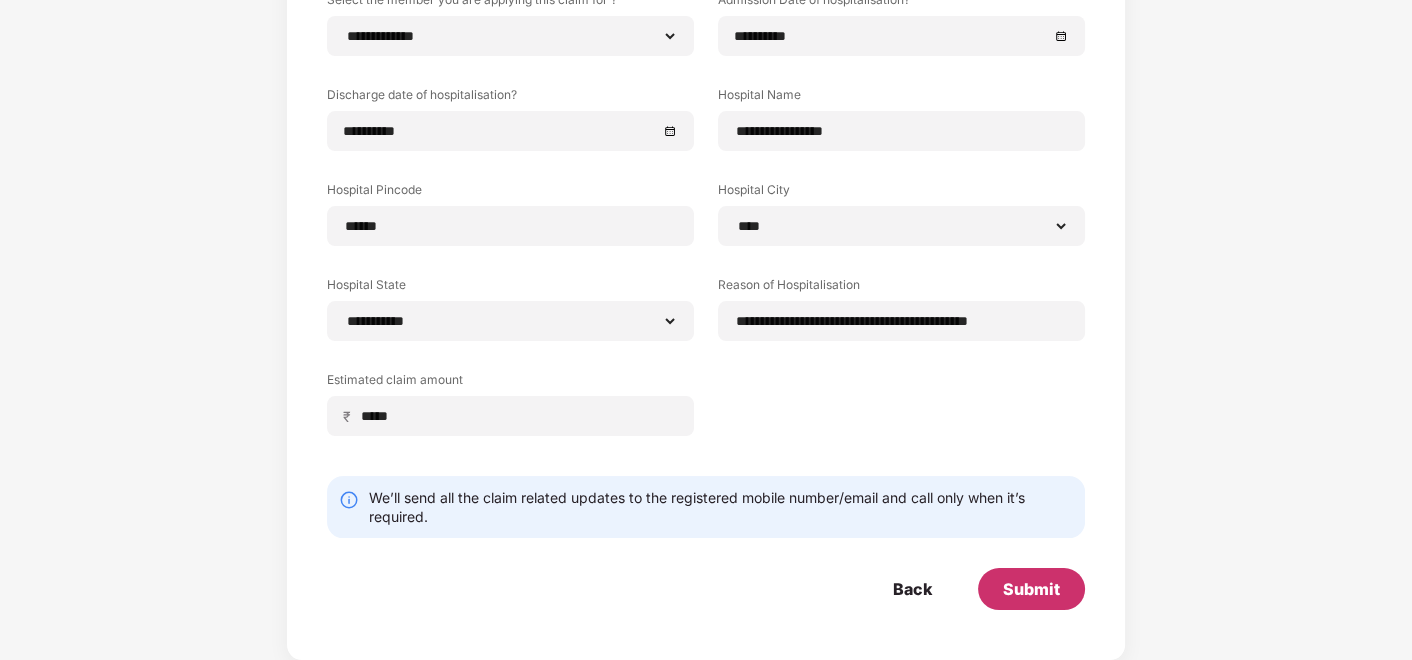 click on "Submit" at bounding box center (1031, 589) 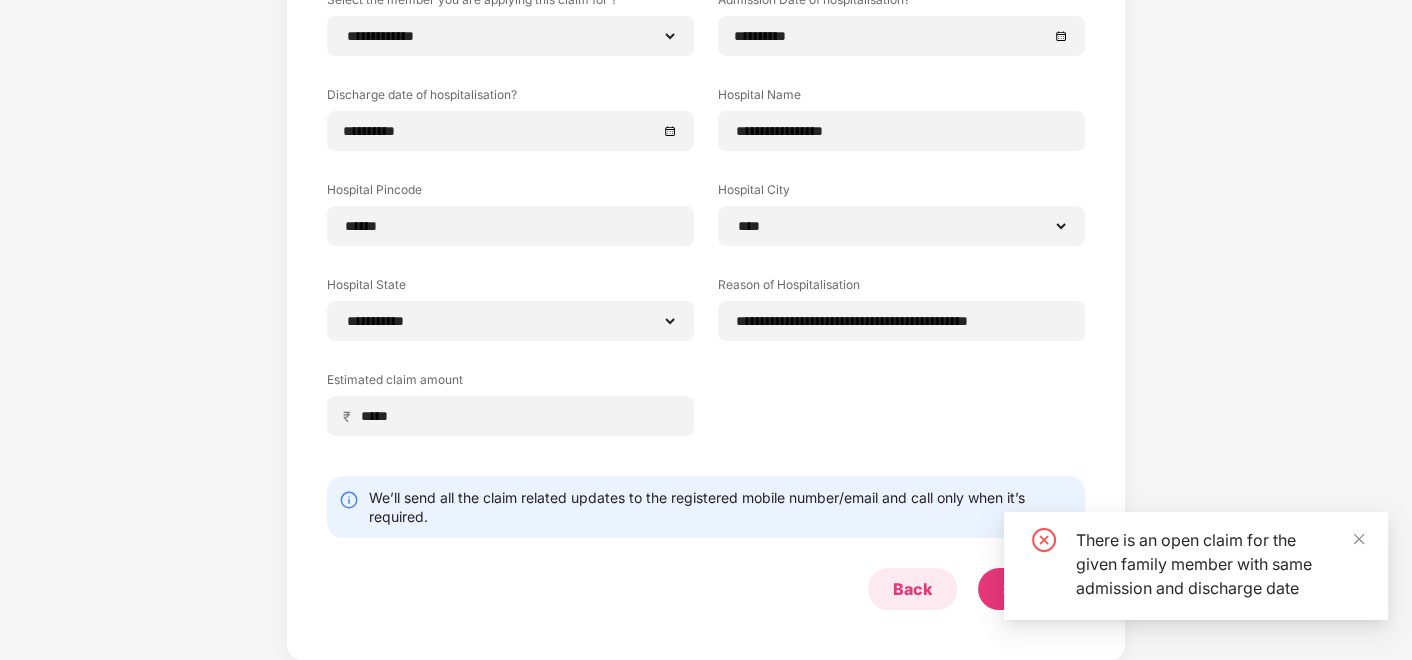 click on "Back" at bounding box center (912, 589) 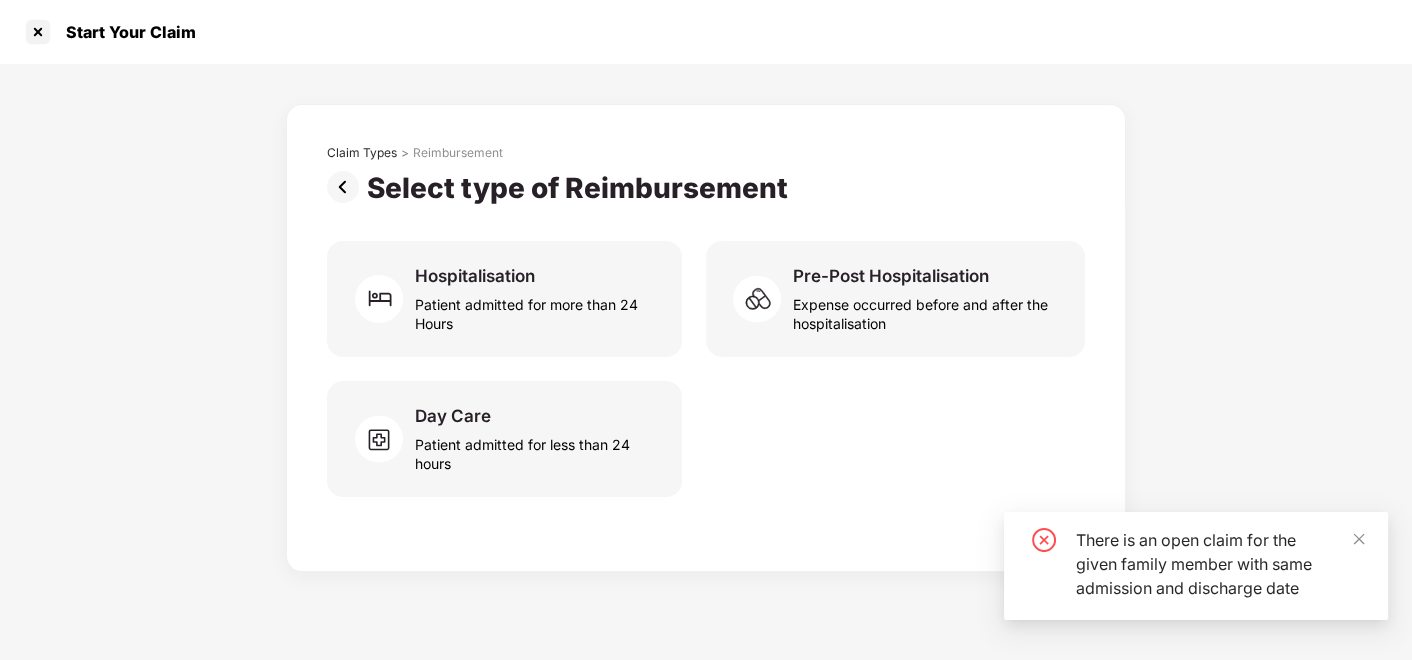 scroll, scrollTop: 0, scrollLeft: 0, axis: both 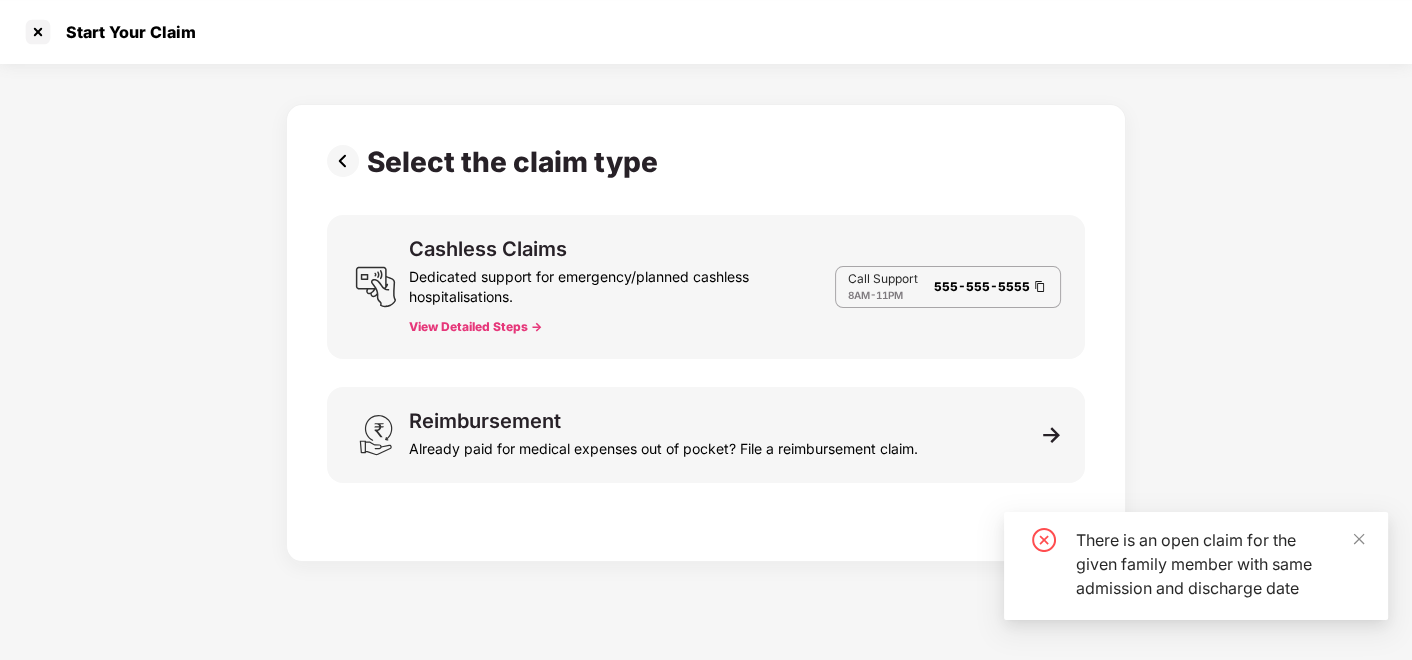 click at bounding box center (347, 161) 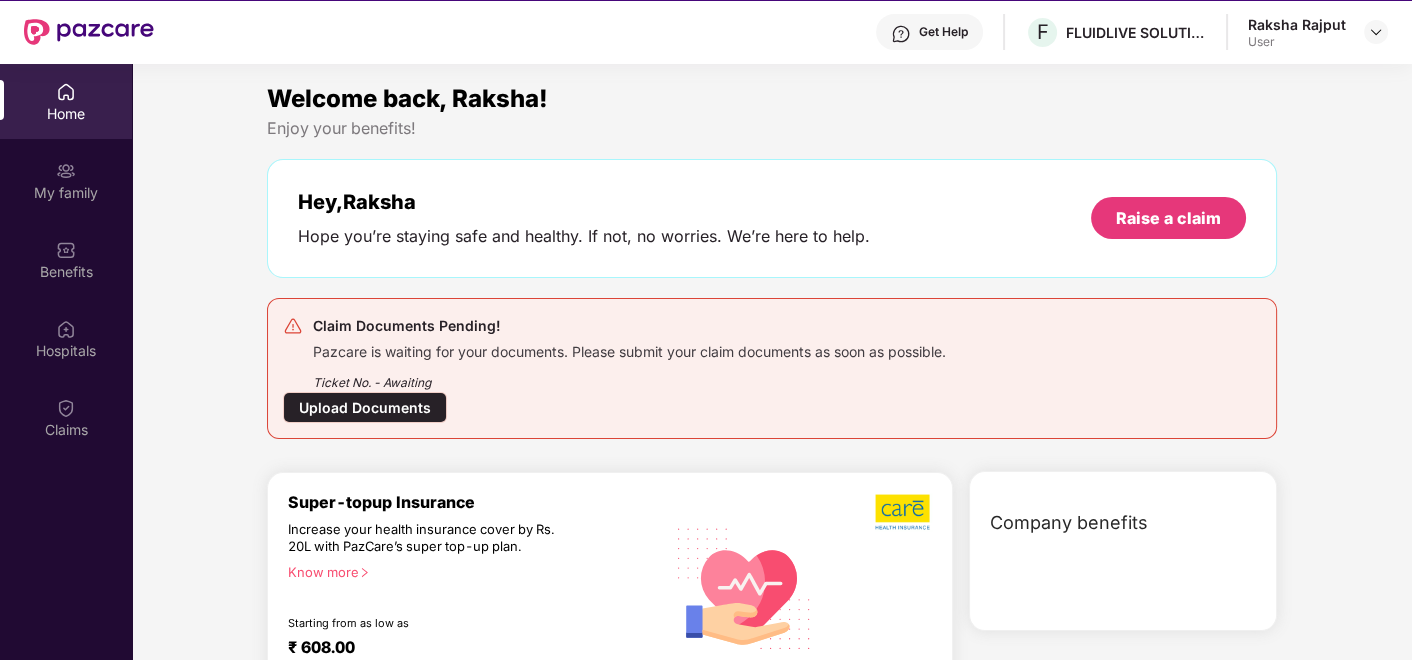 scroll, scrollTop: 111, scrollLeft: 0, axis: vertical 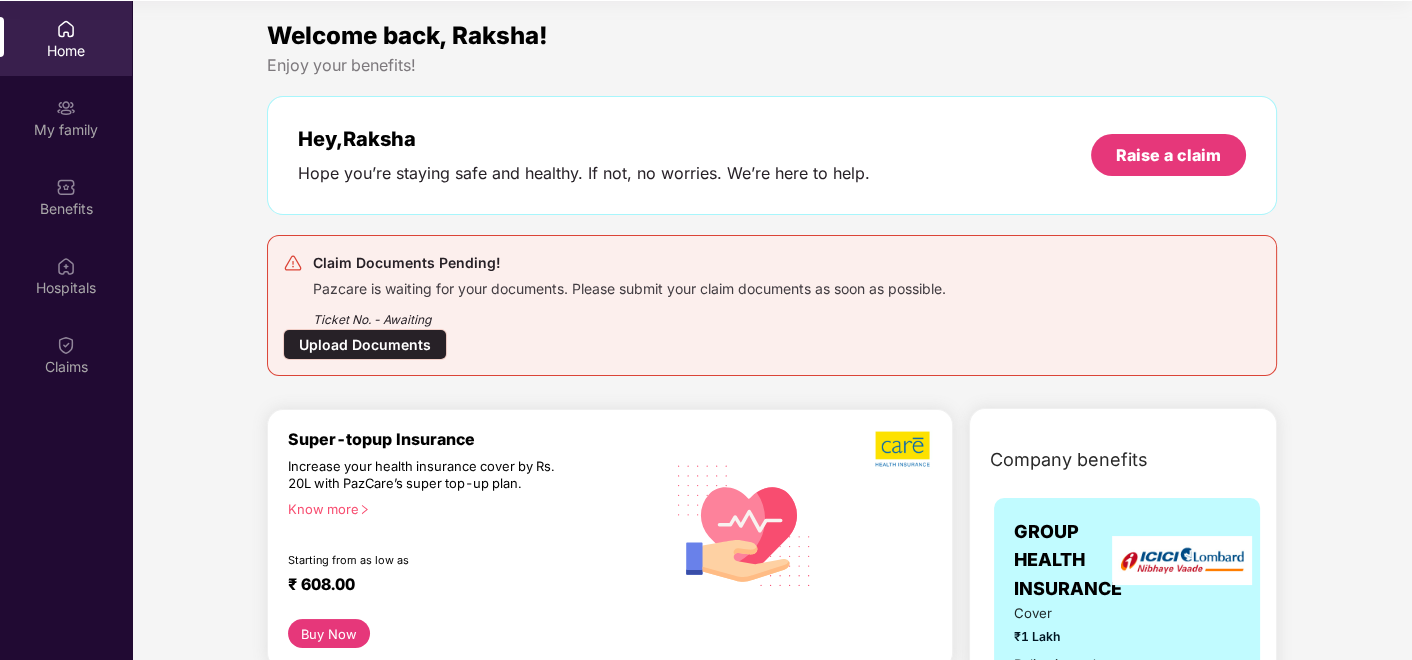 click on "Claim Documents Pending!" at bounding box center (629, 263) 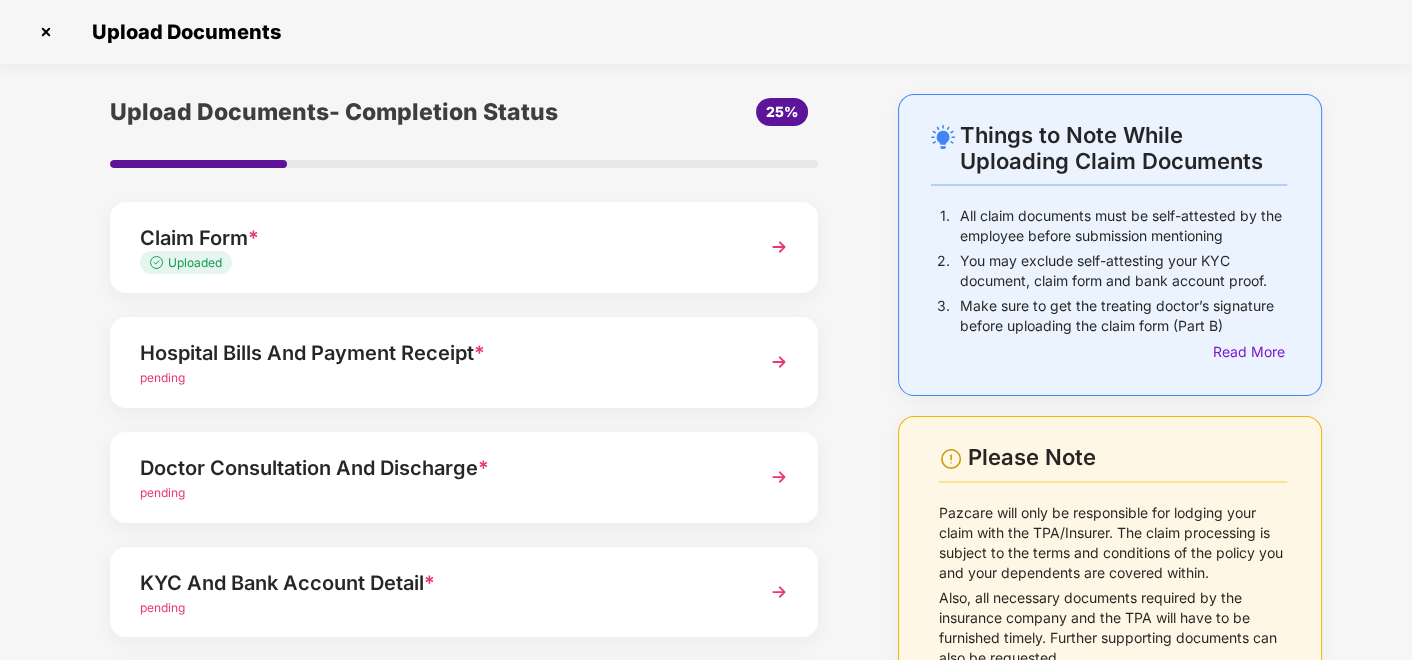 click at bounding box center (779, 247) 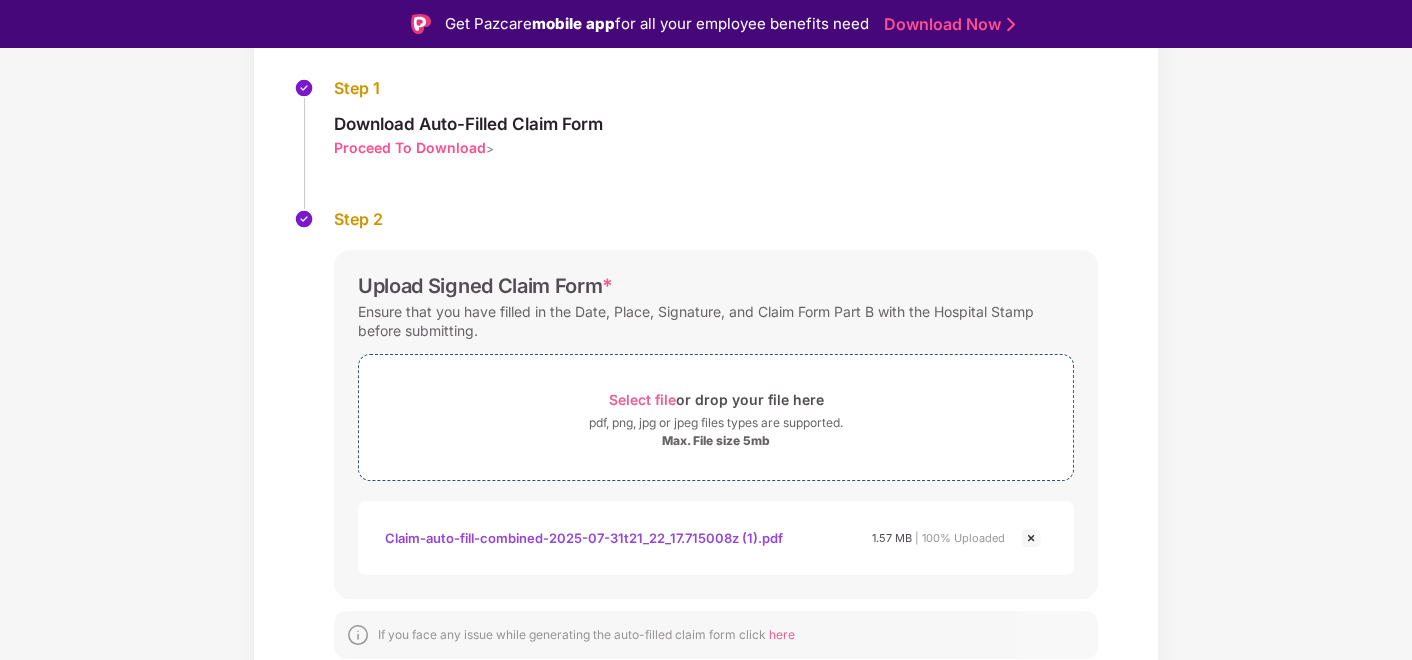 scroll, scrollTop: 204, scrollLeft: 0, axis: vertical 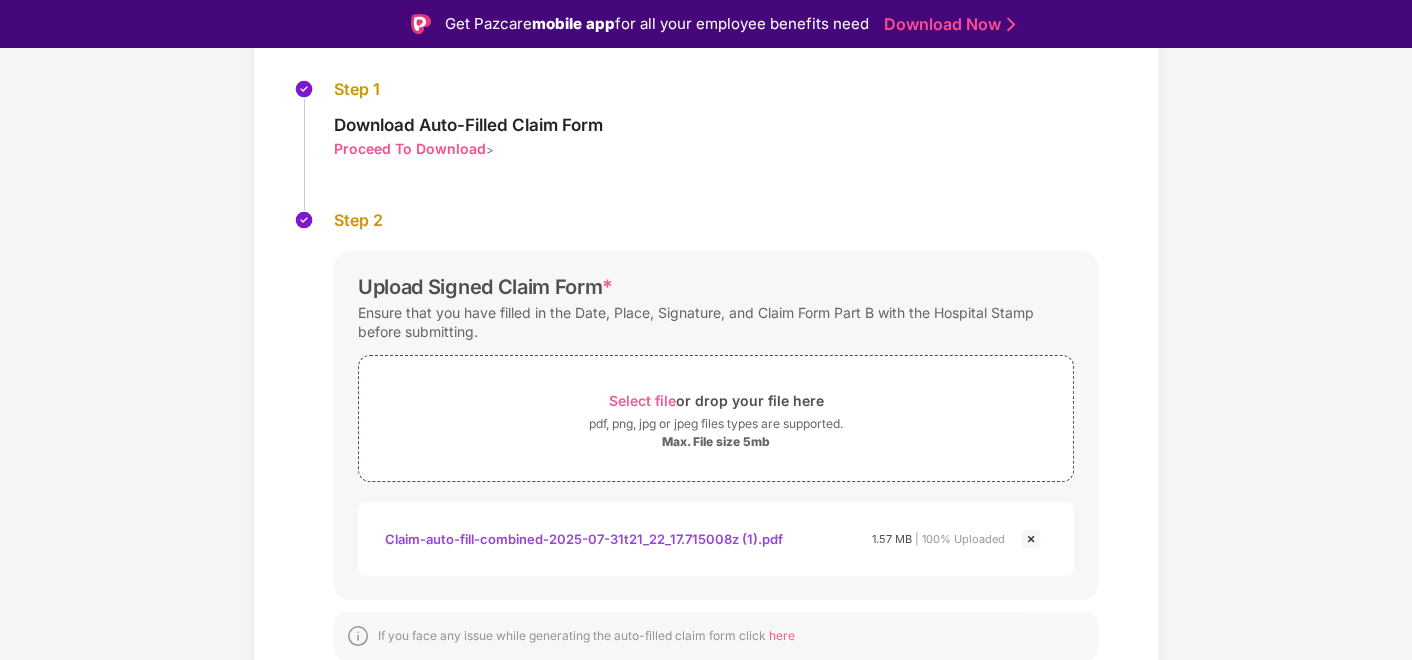 click at bounding box center [1031, 539] 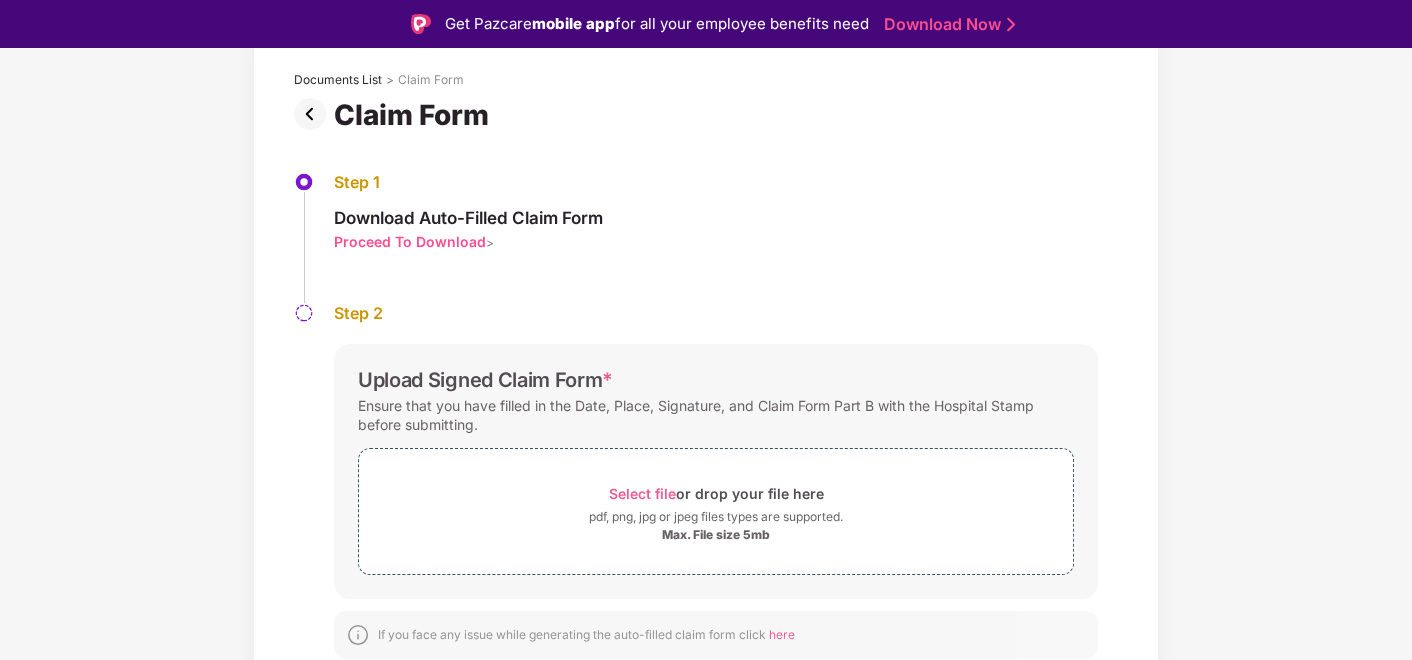 scroll, scrollTop: 0, scrollLeft: 0, axis: both 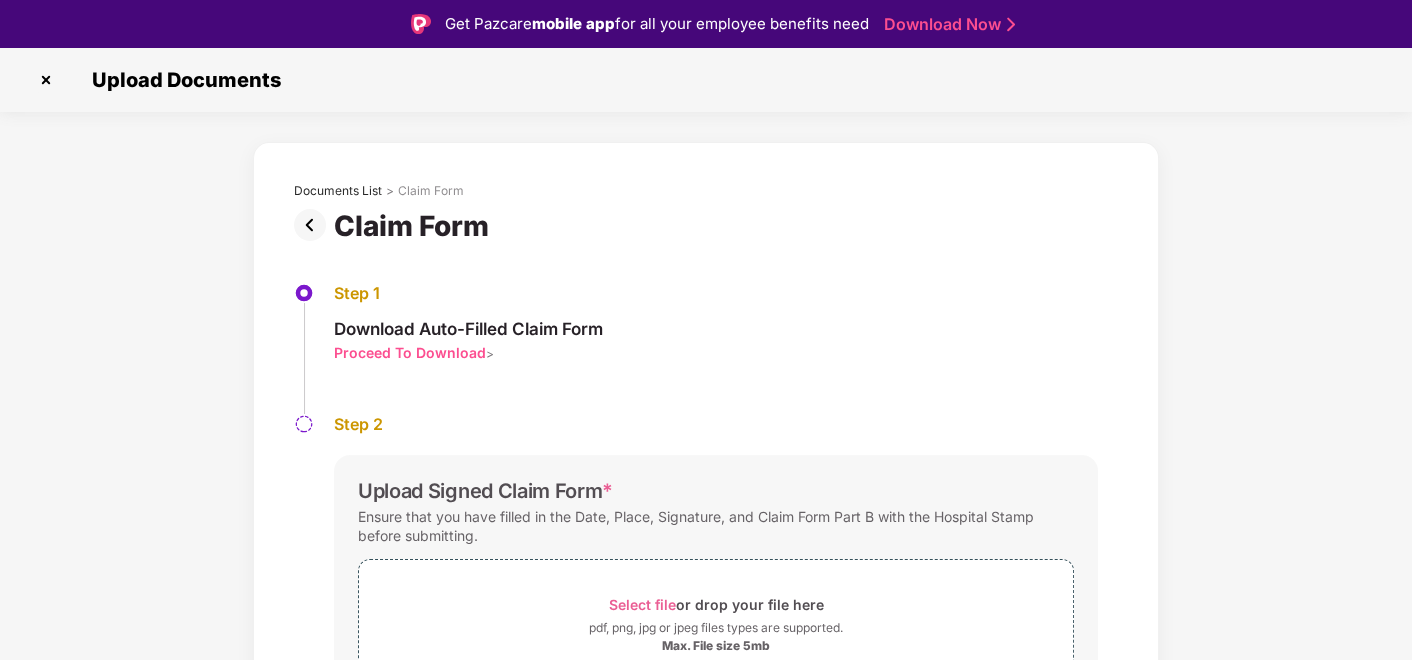 click on "Step 1 Download Auto-Filled Claim Form Proceed To Download >" at bounding box center (706, 348) 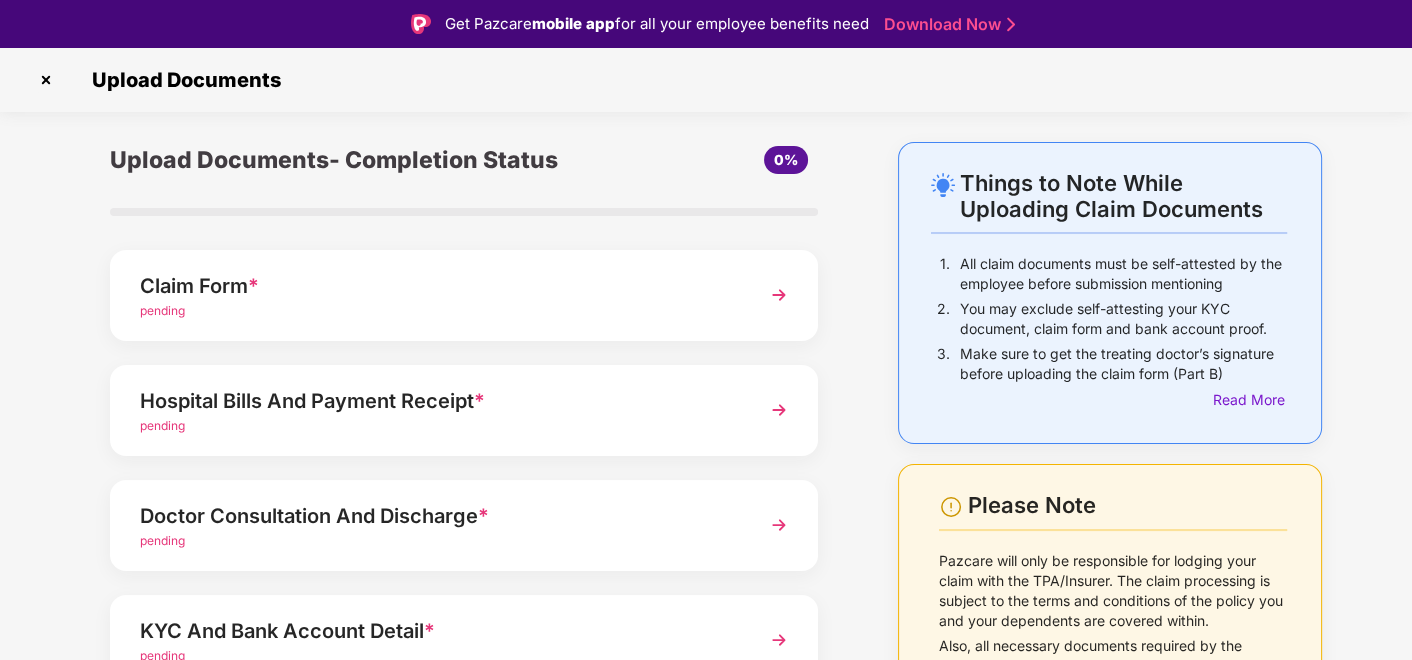 click at bounding box center [779, 295] 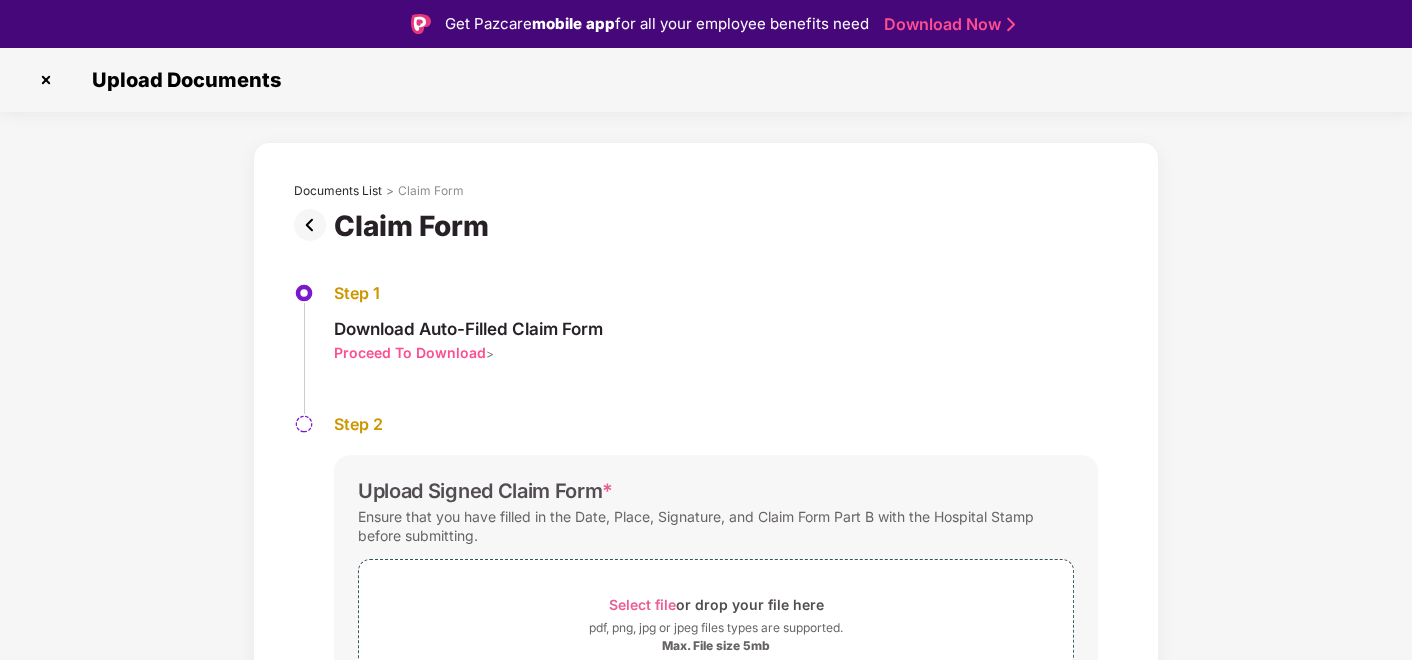 click on "Download Auto-Filled Claim Form" at bounding box center (468, 329) 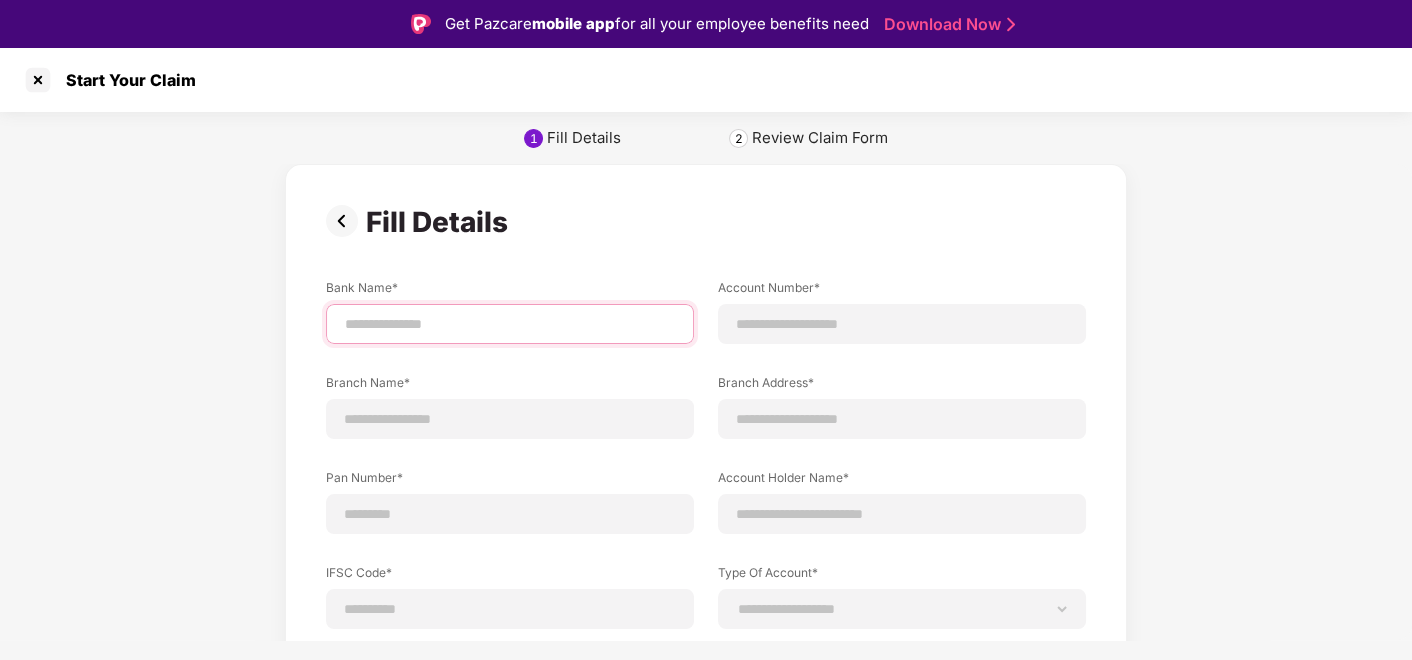 click at bounding box center (510, 324) 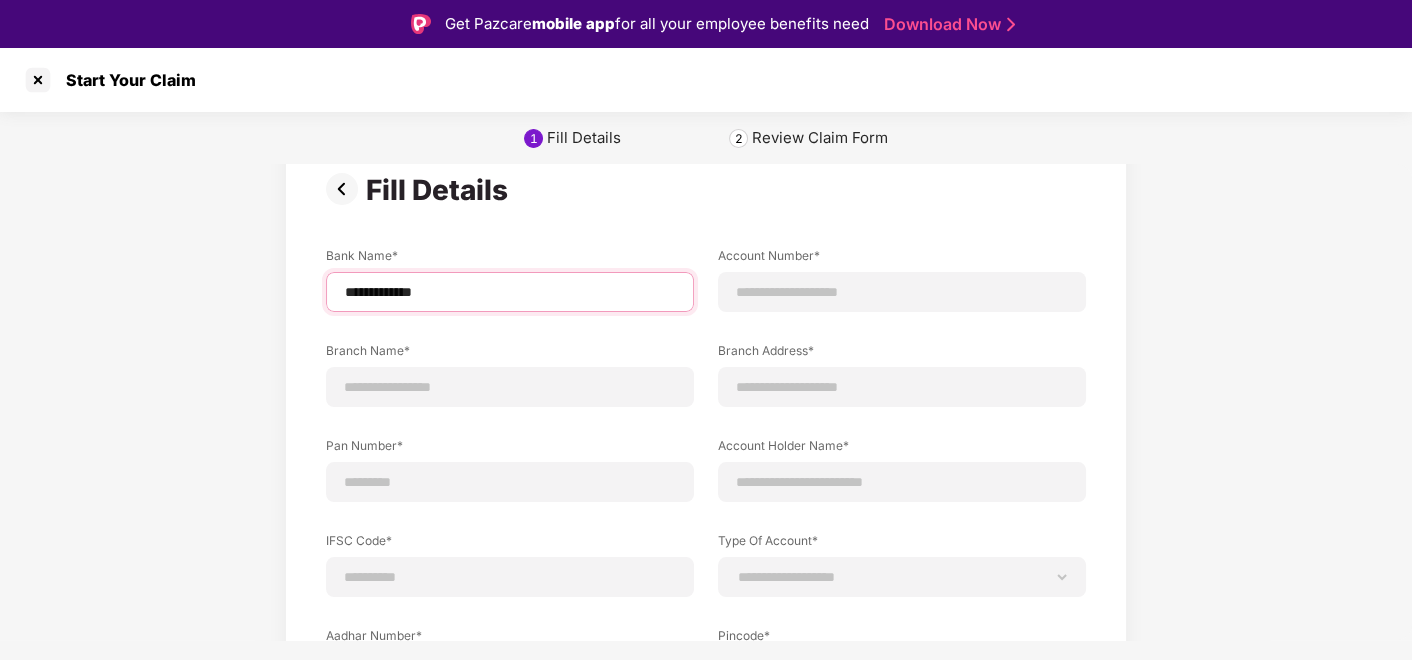 type on "**********" 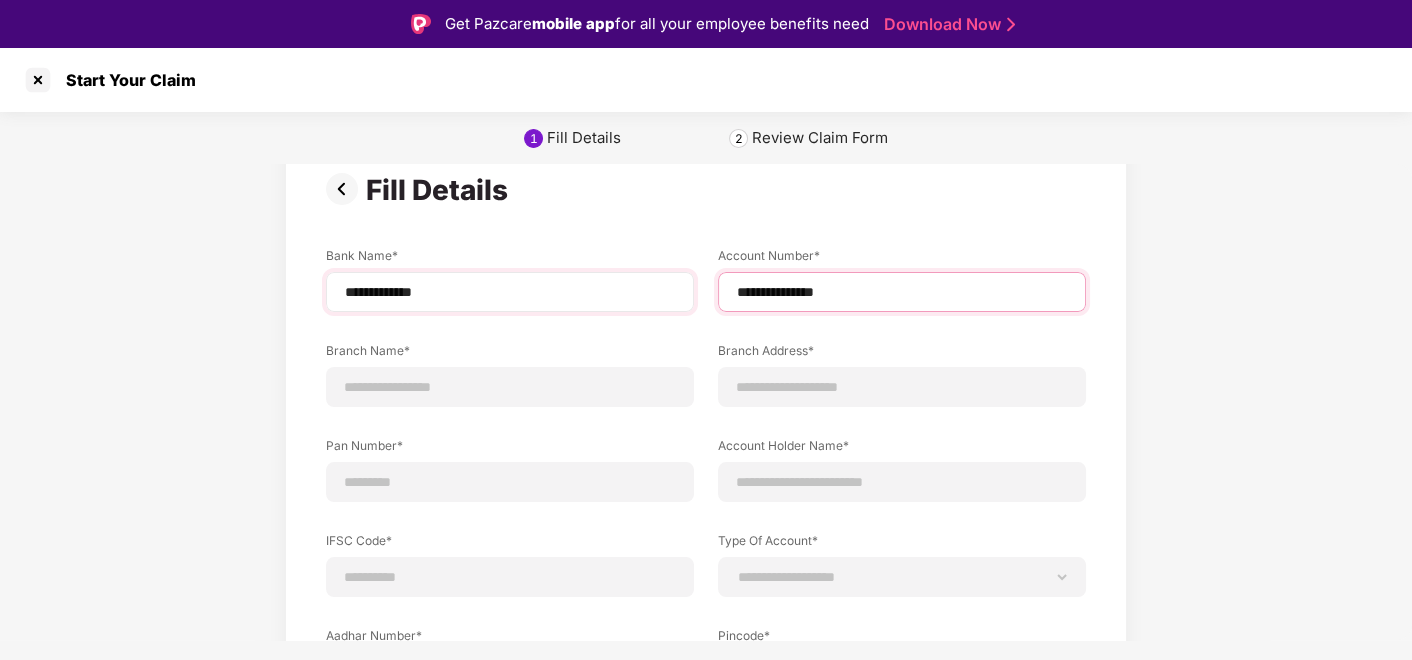 type on "**********" 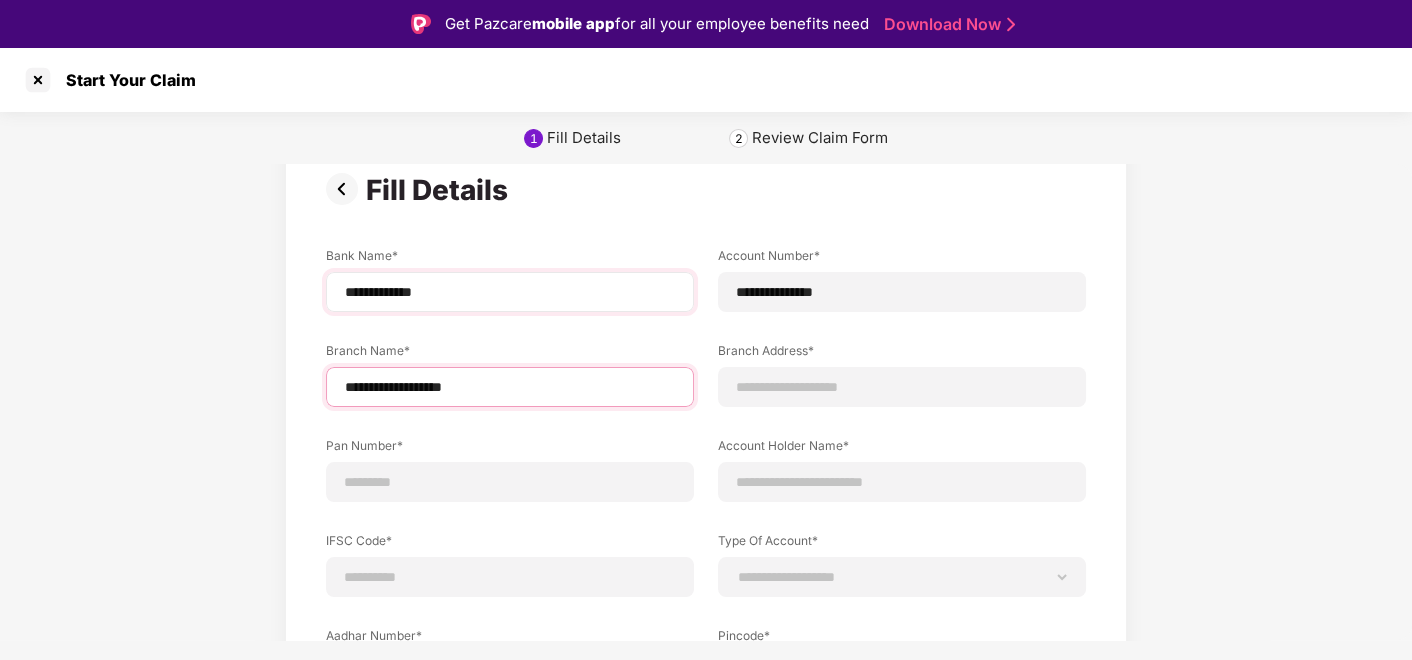 type on "**********" 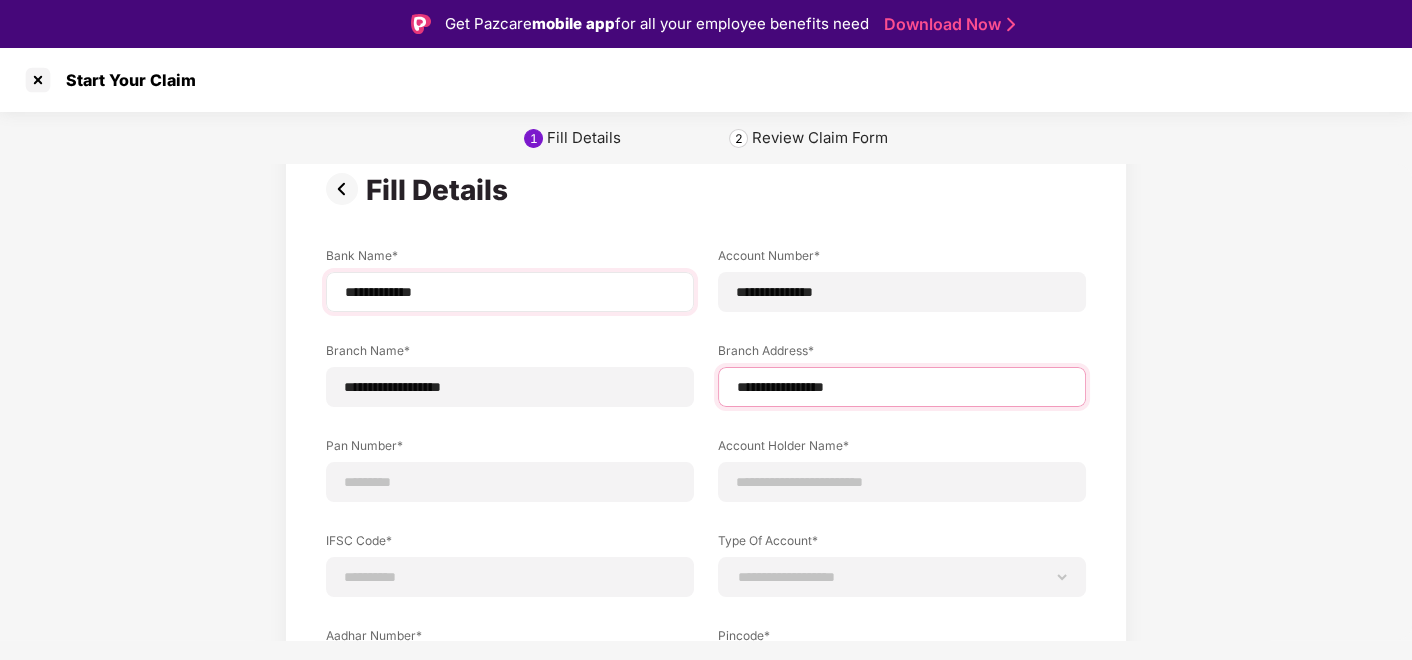 type on "**********" 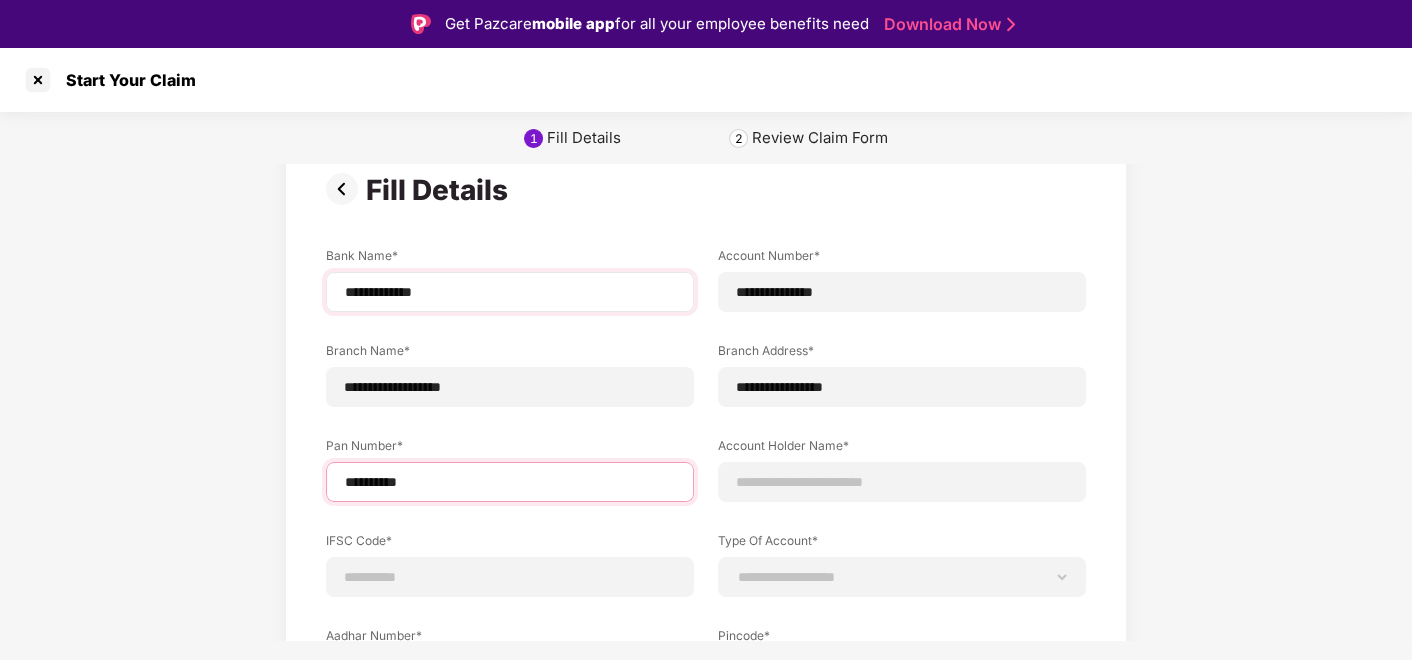 type on "**********" 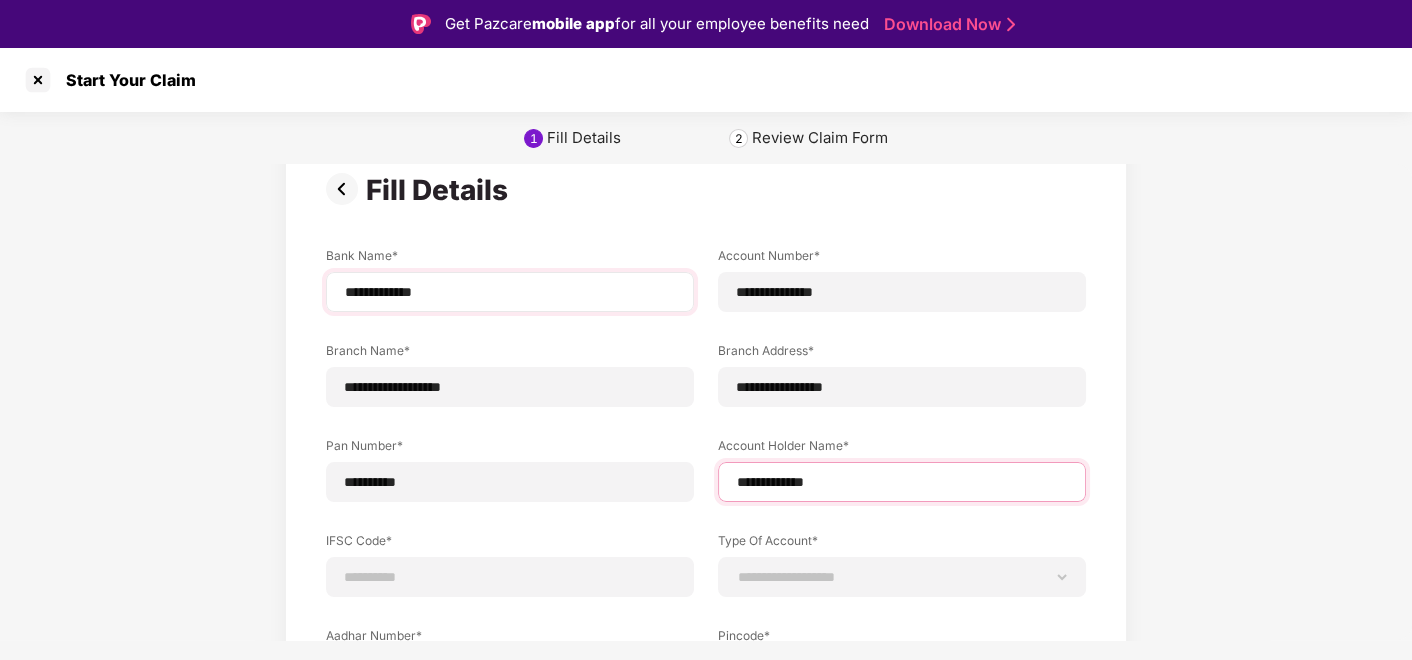 type on "**********" 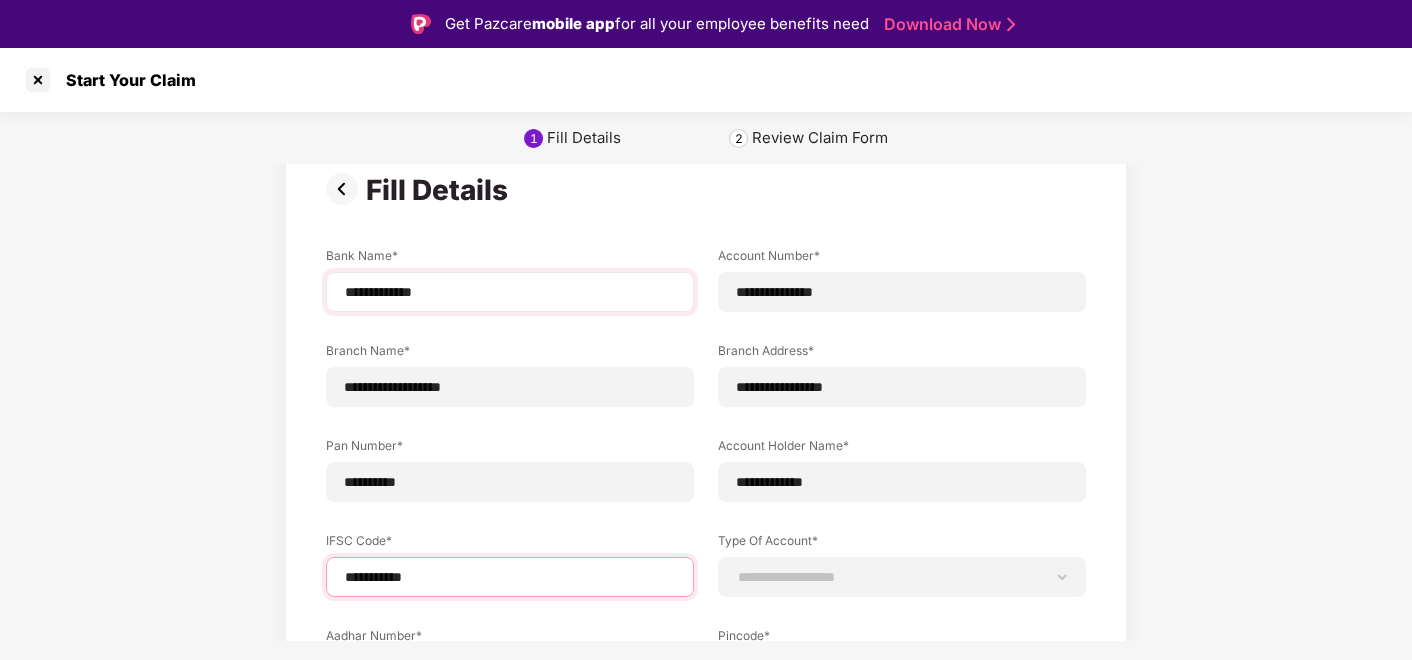 type on "**********" 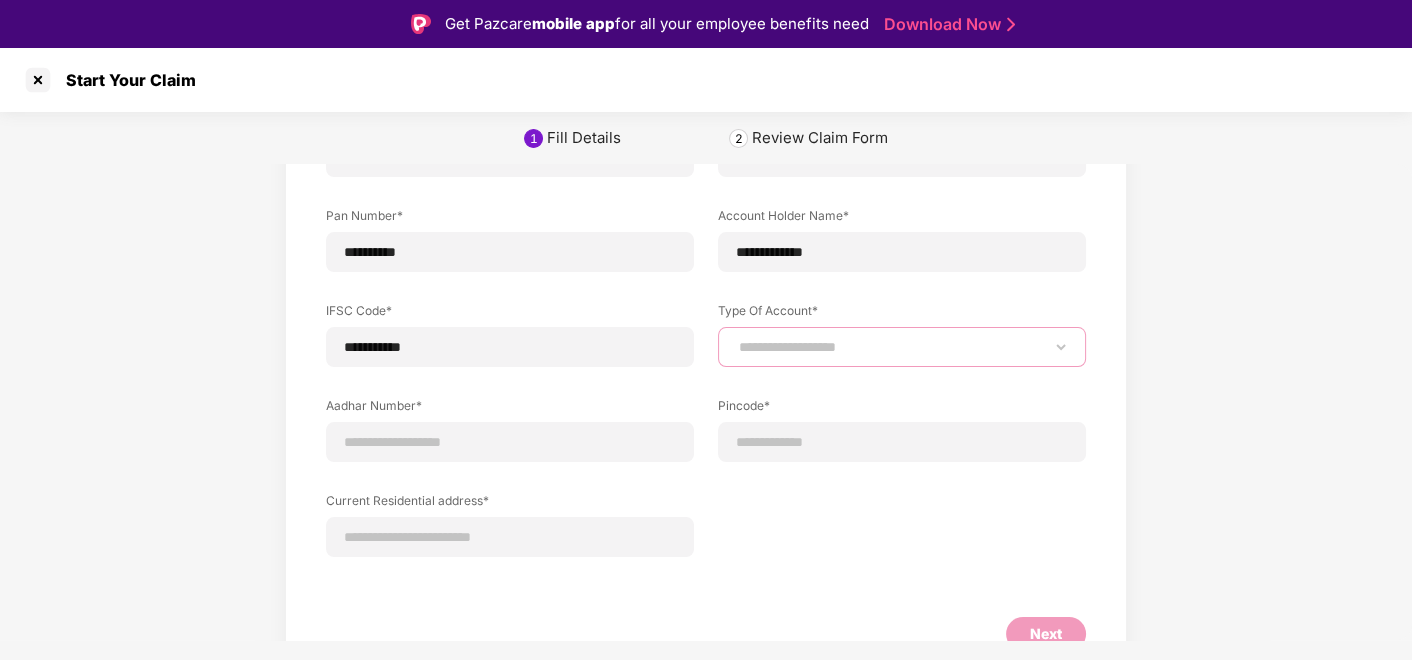 scroll, scrollTop: 264, scrollLeft: 0, axis: vertical 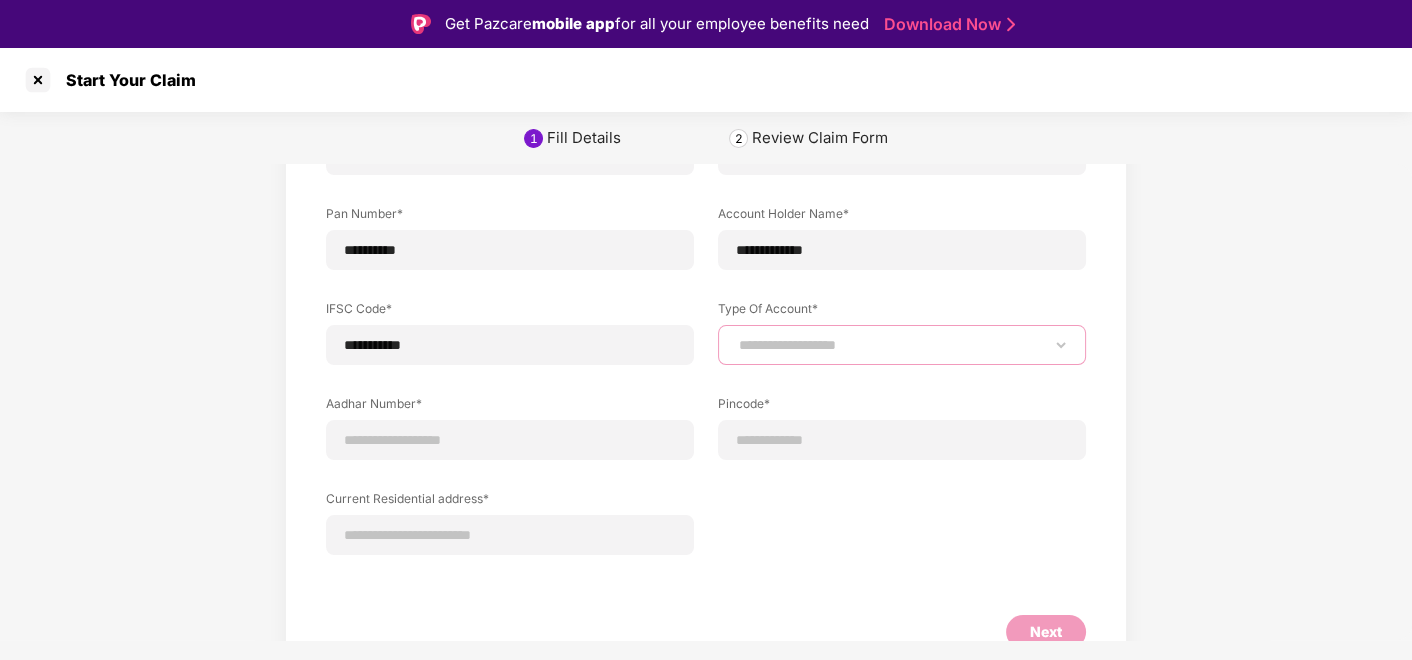 select on "*******" 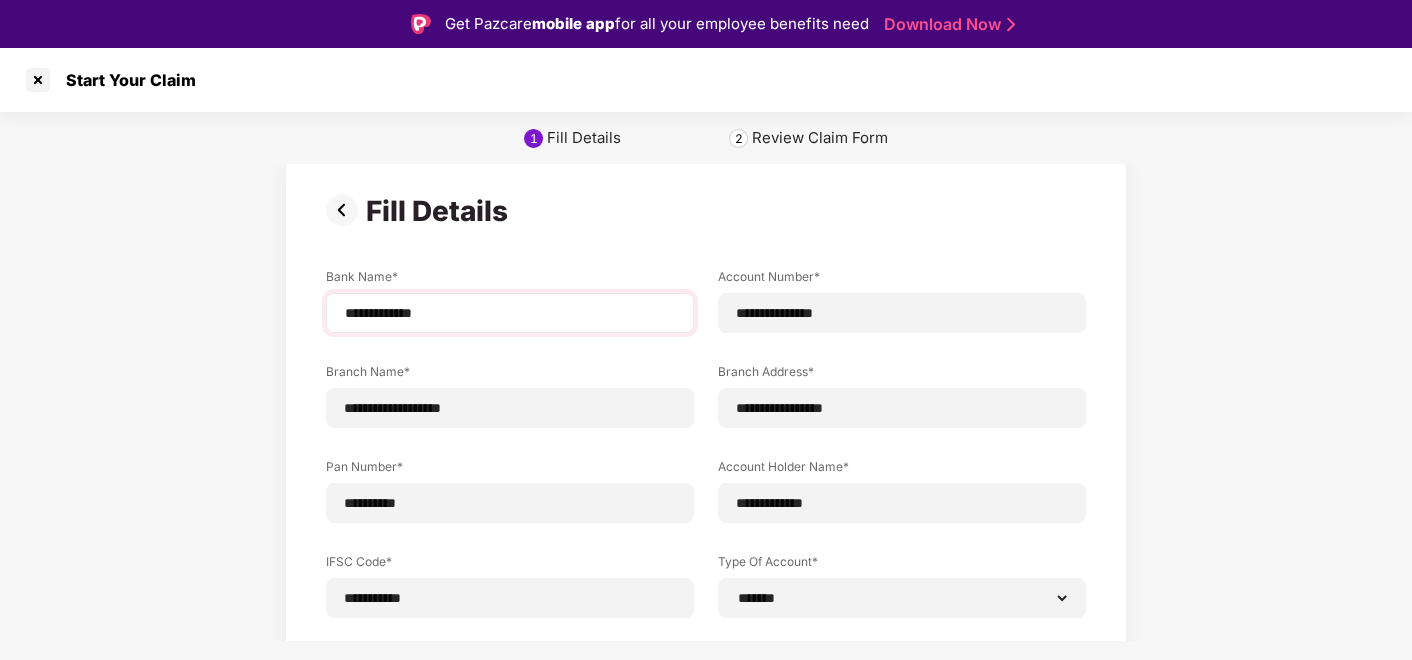 scroll, scrollTop: 10, scrollLeft: 0, axis: vertical 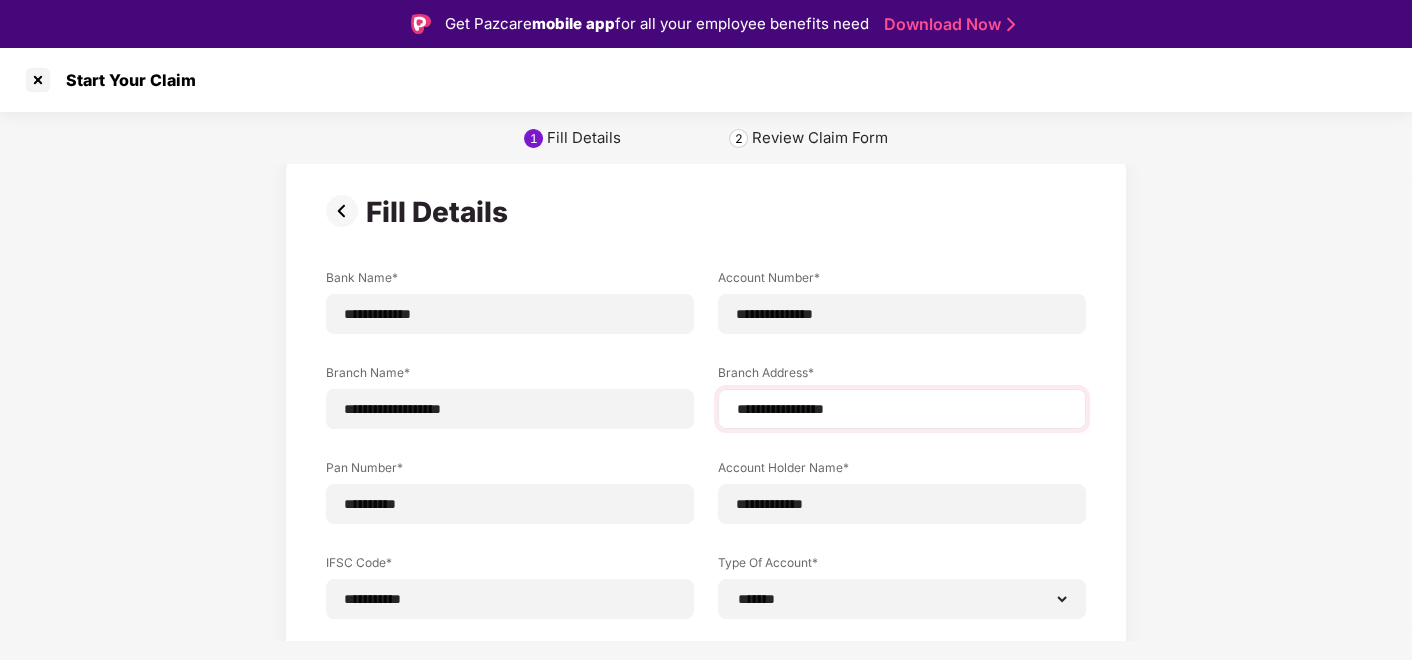 click on "**********" at bounding box center (902, 409) 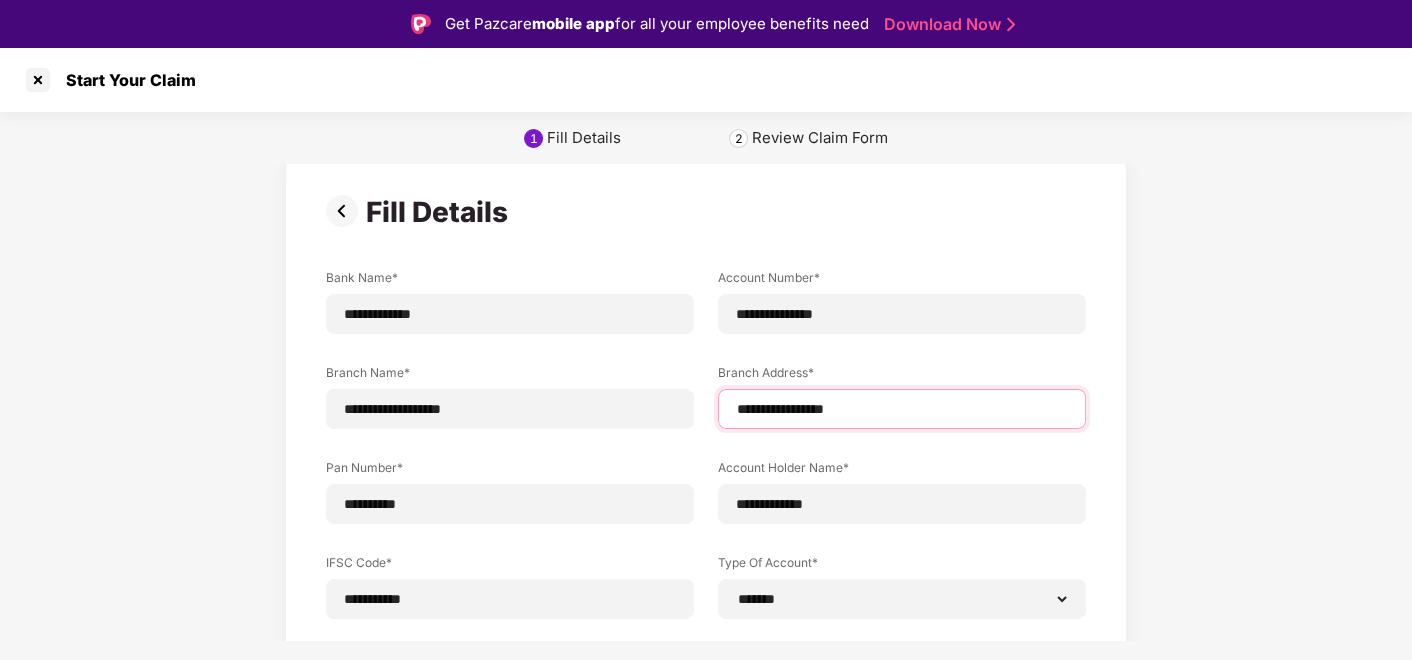 click on "**********" at bounding box center [902, 409] 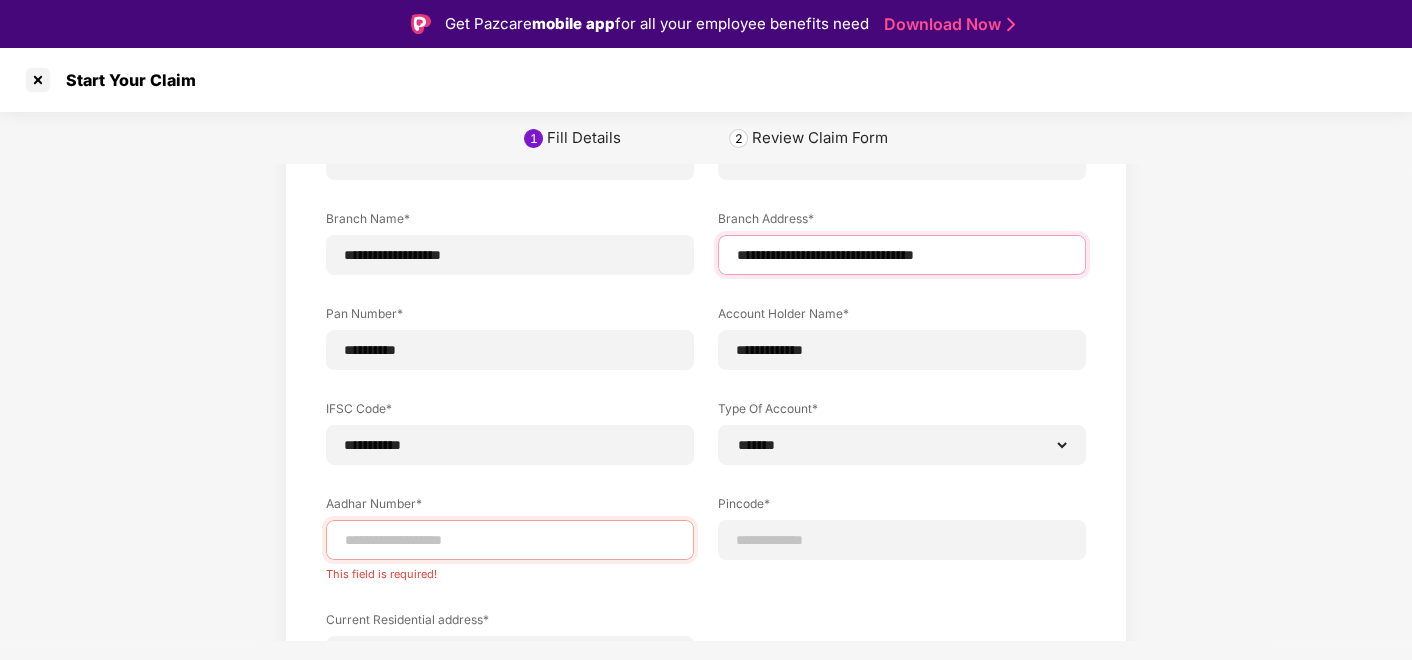 scroll, scrollTop: 285, scrollLeft: 0, axis: vertical 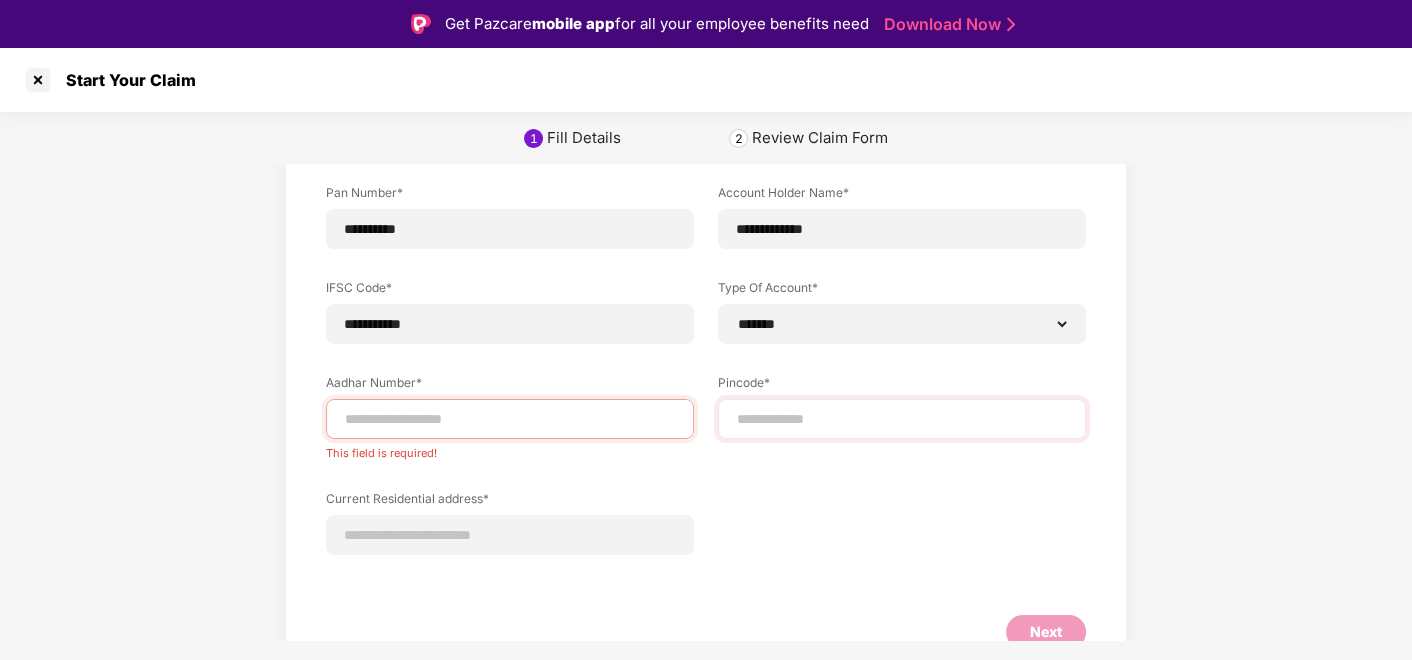 type on "**********" 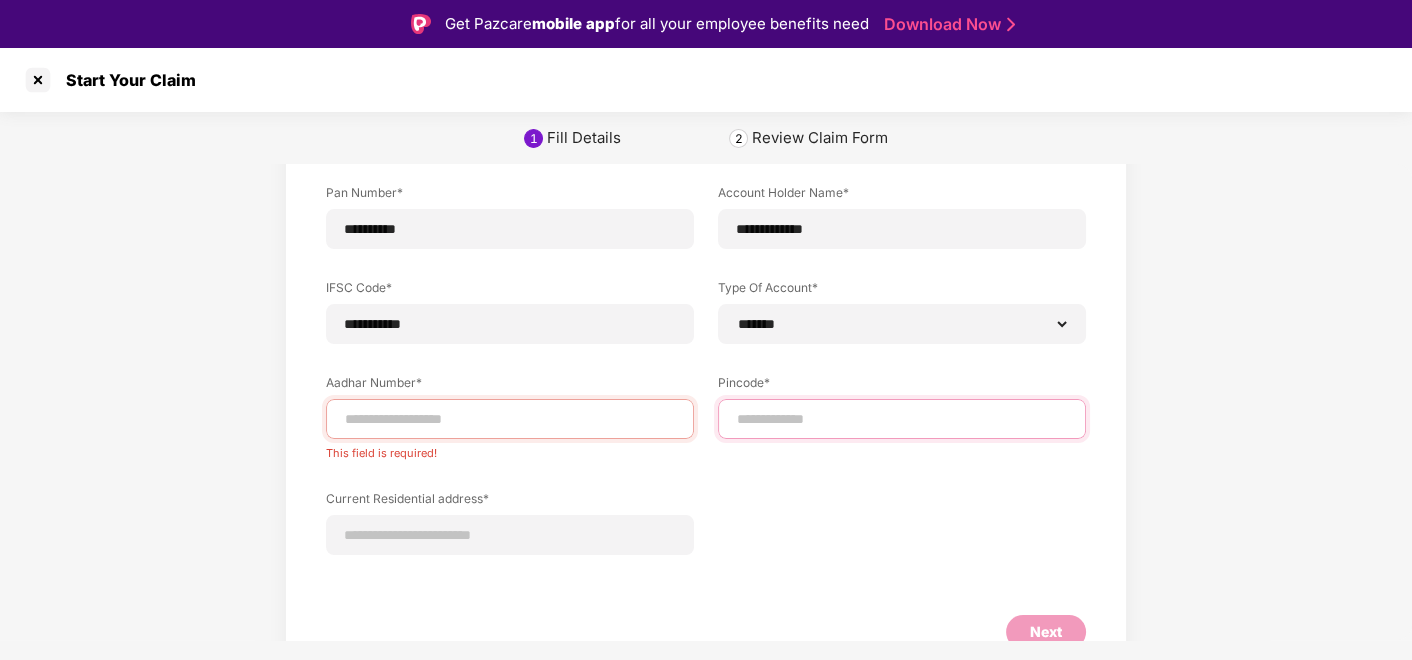 click at bounding box center (902, 419) 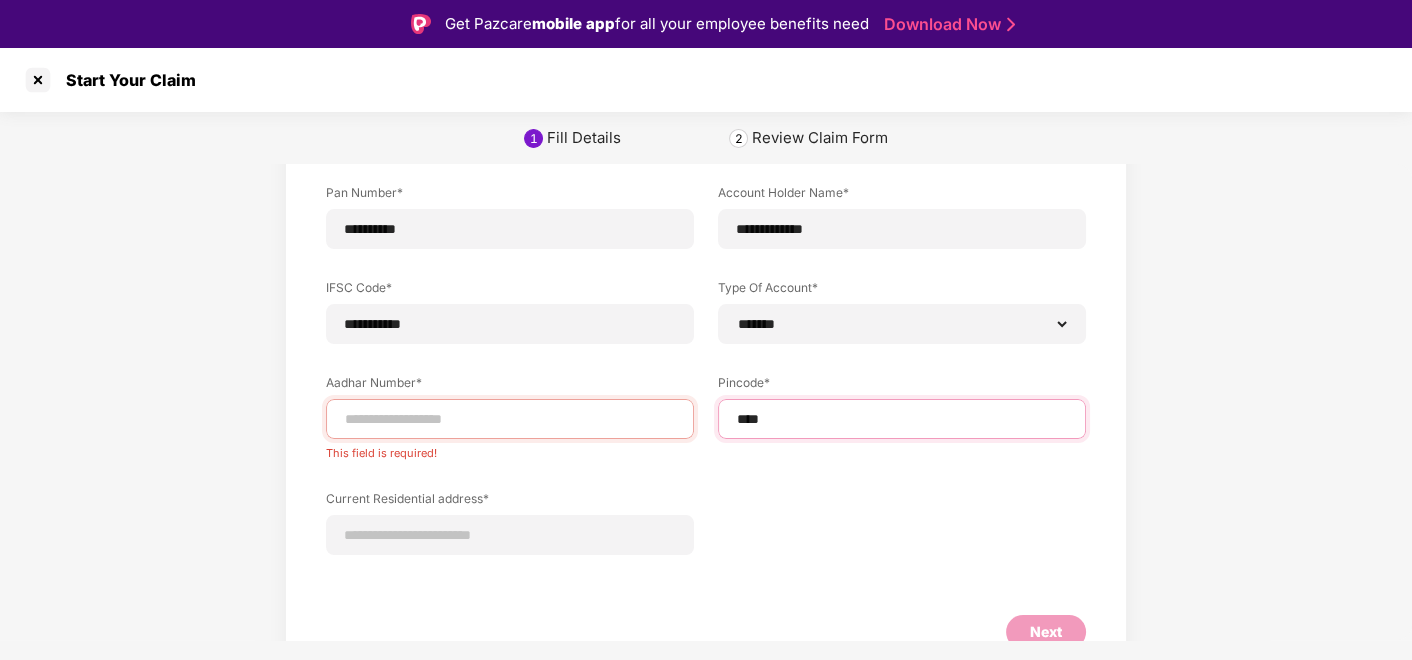 type on "*****" 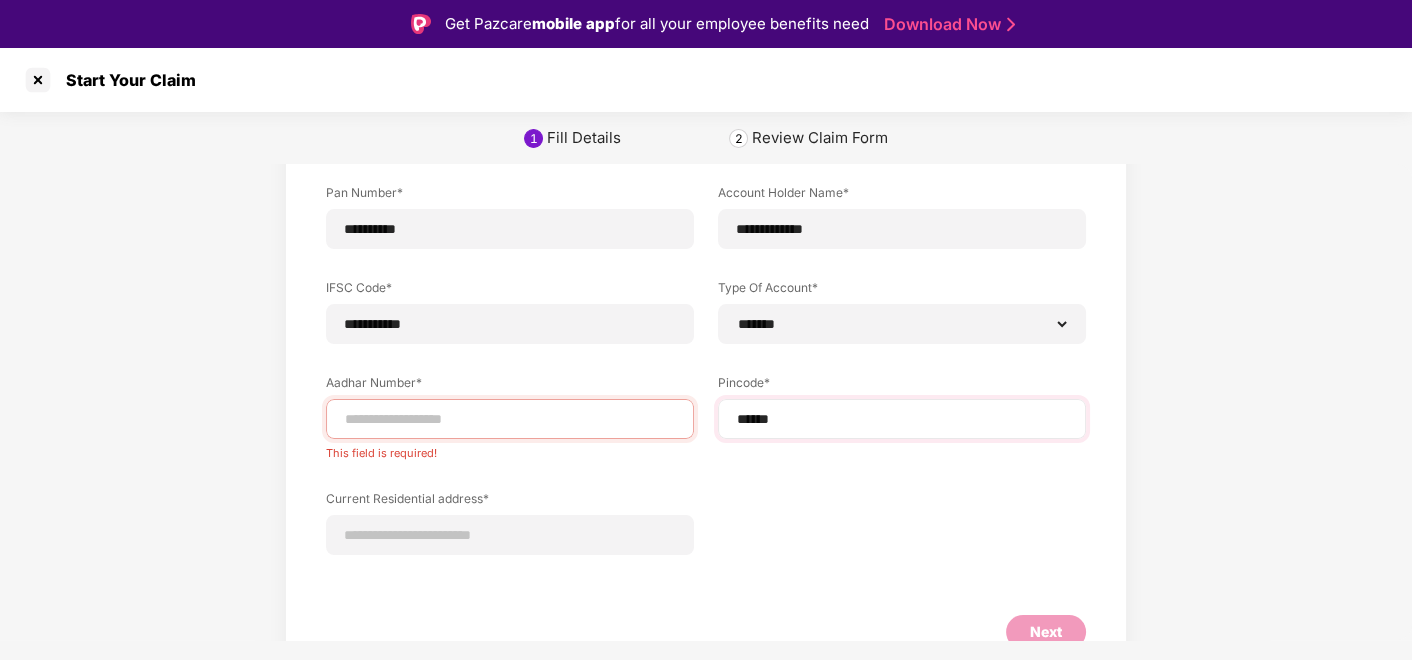 select on "*******" 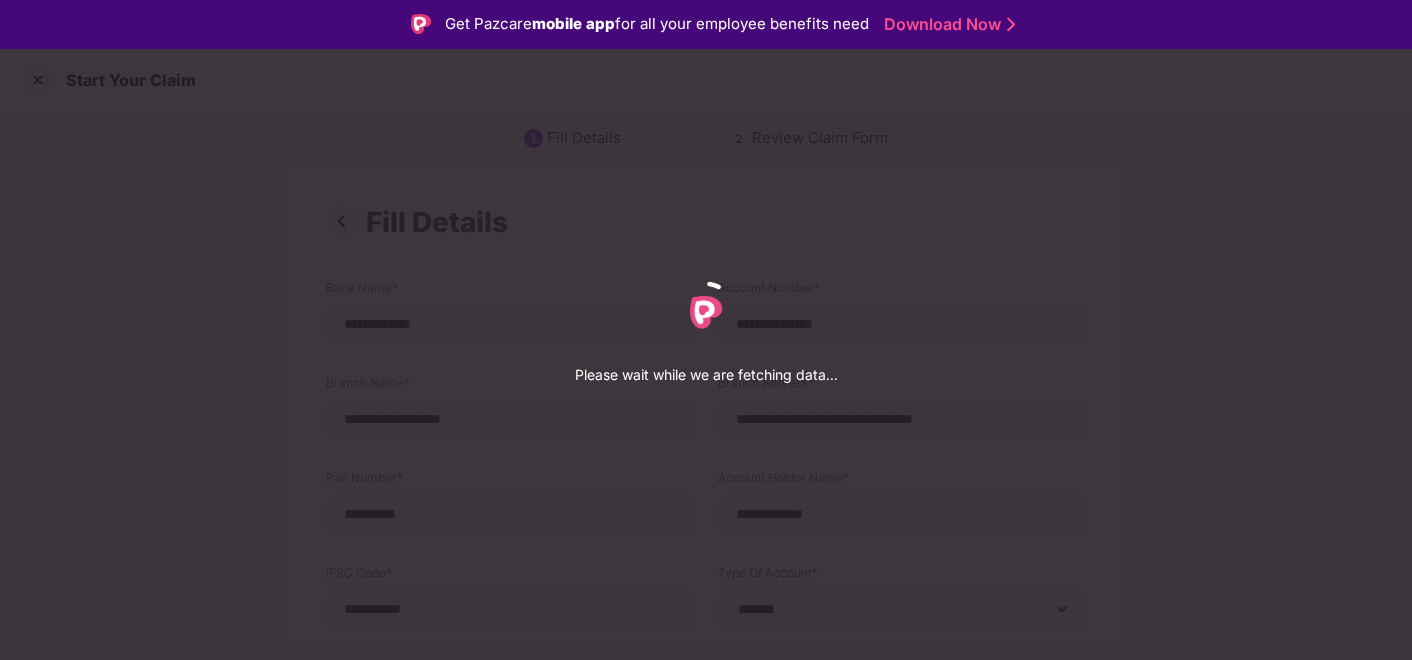 select on "*******" 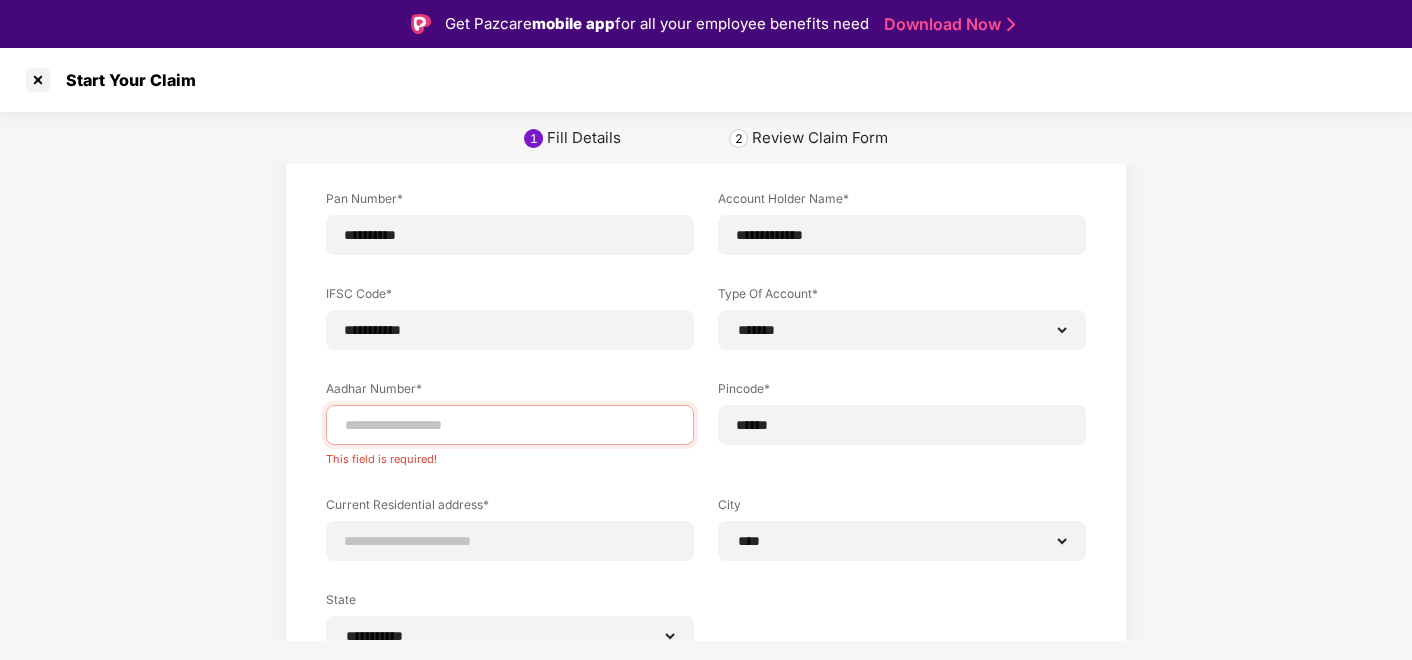 scroll, scrollTop: 381, scrollLeft: 0, axis: vertical 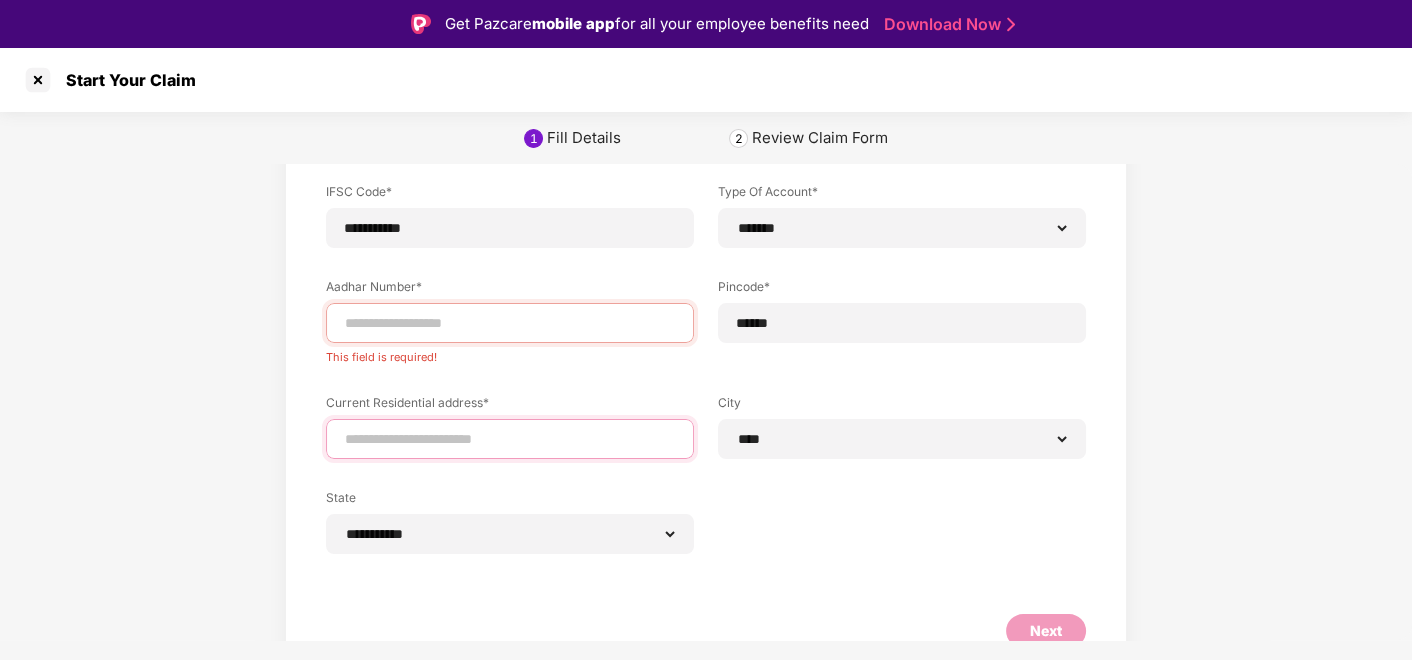 click at bounding box center (510, 439) 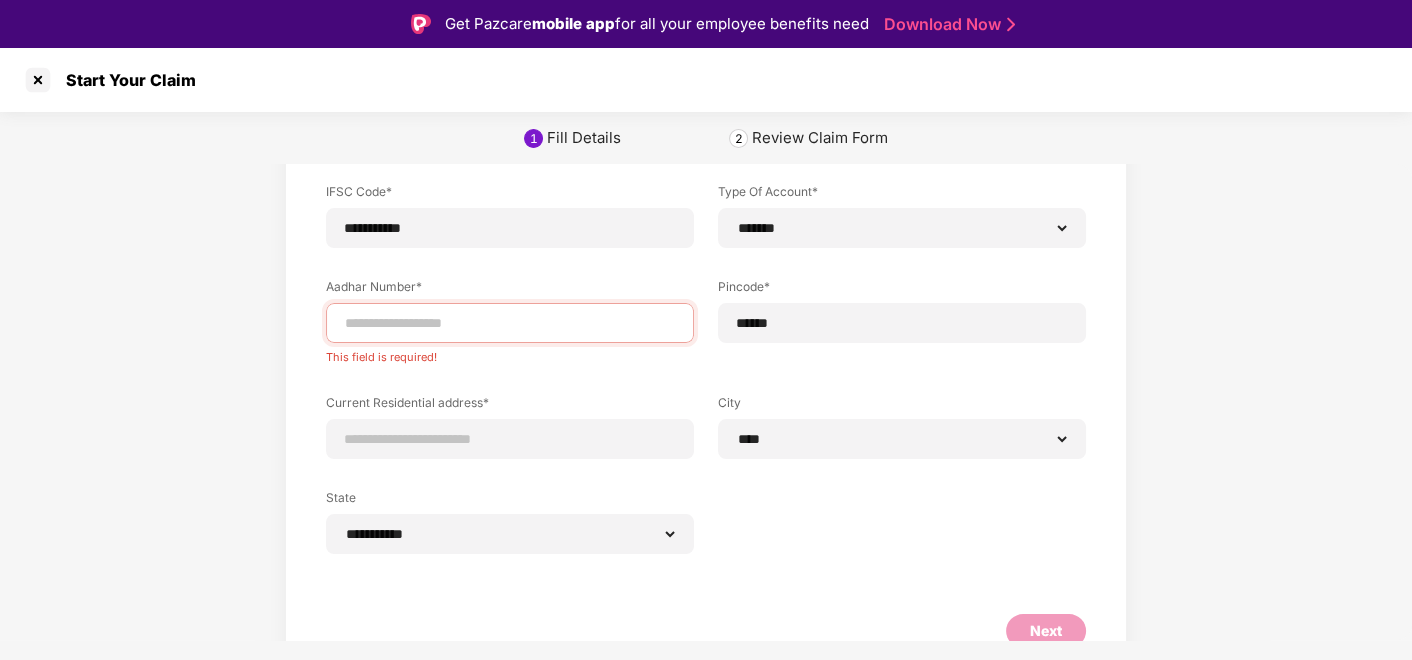 click on "**********" at bounding box center (706, 241) 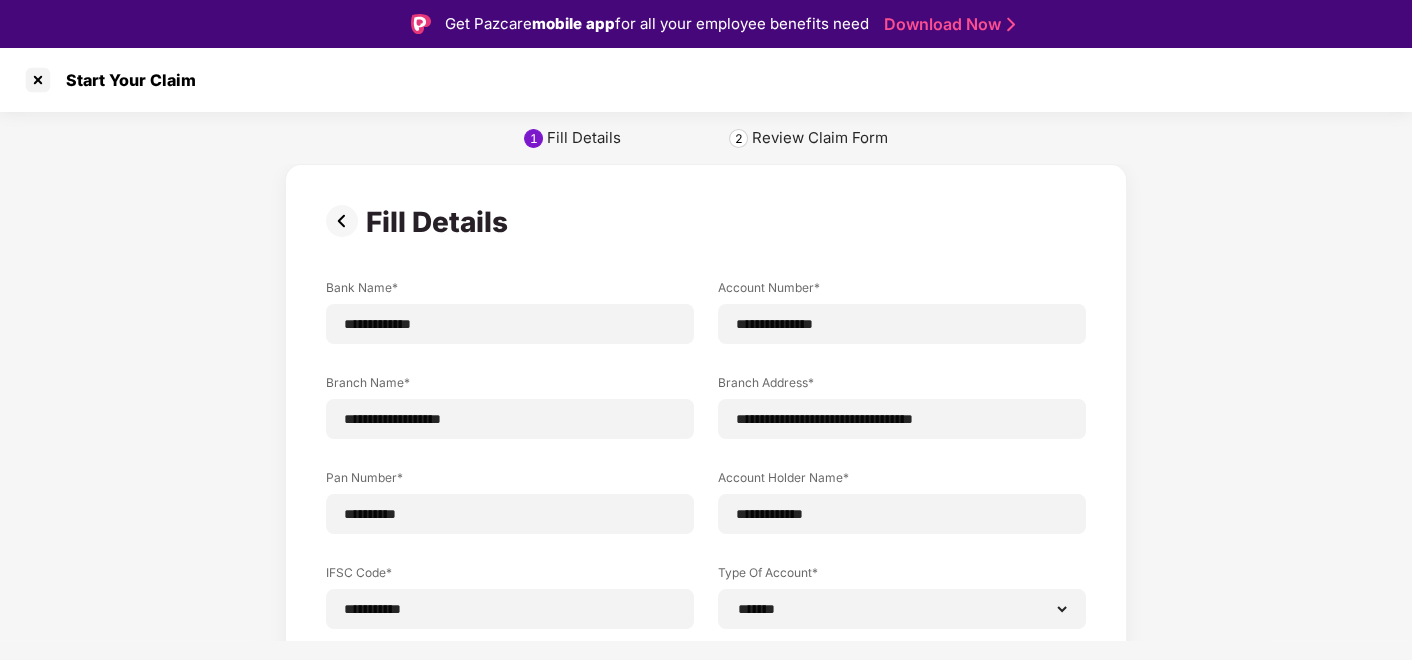 scroll, scrollTop: 437, scrollLeft: 0, axis: vertical 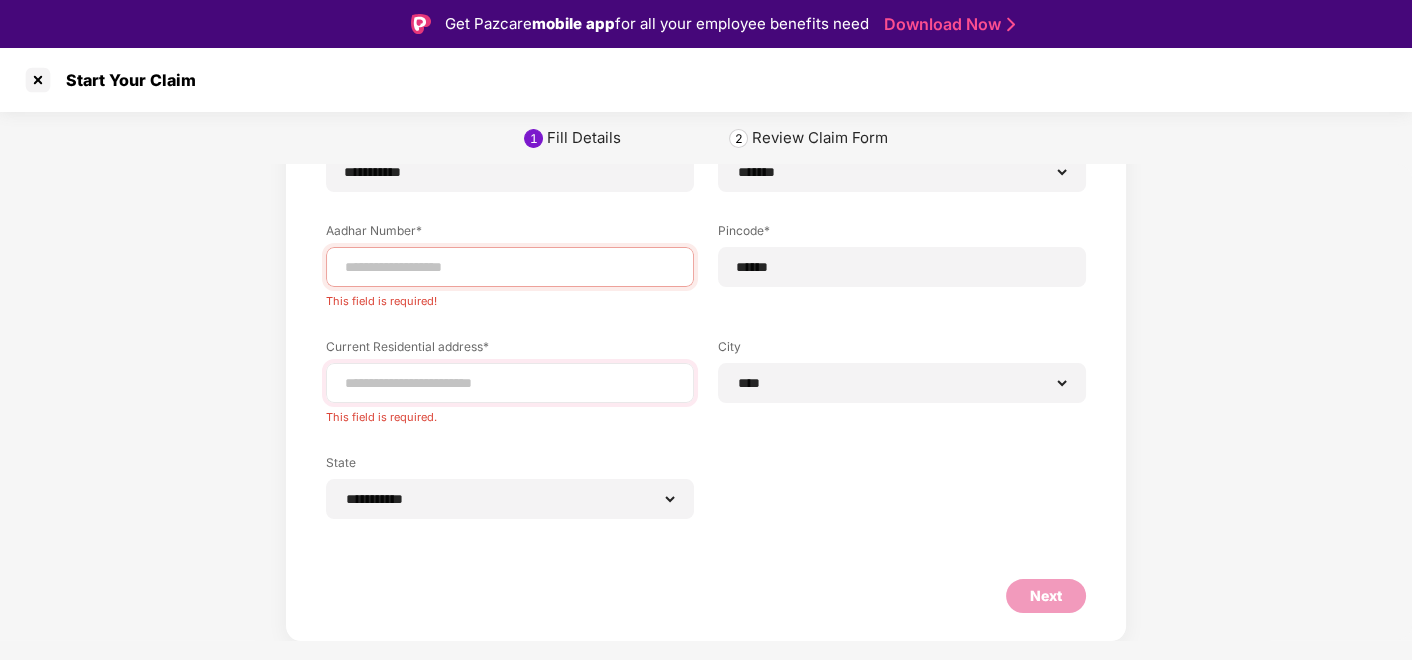click at bounding box center (510, 383) 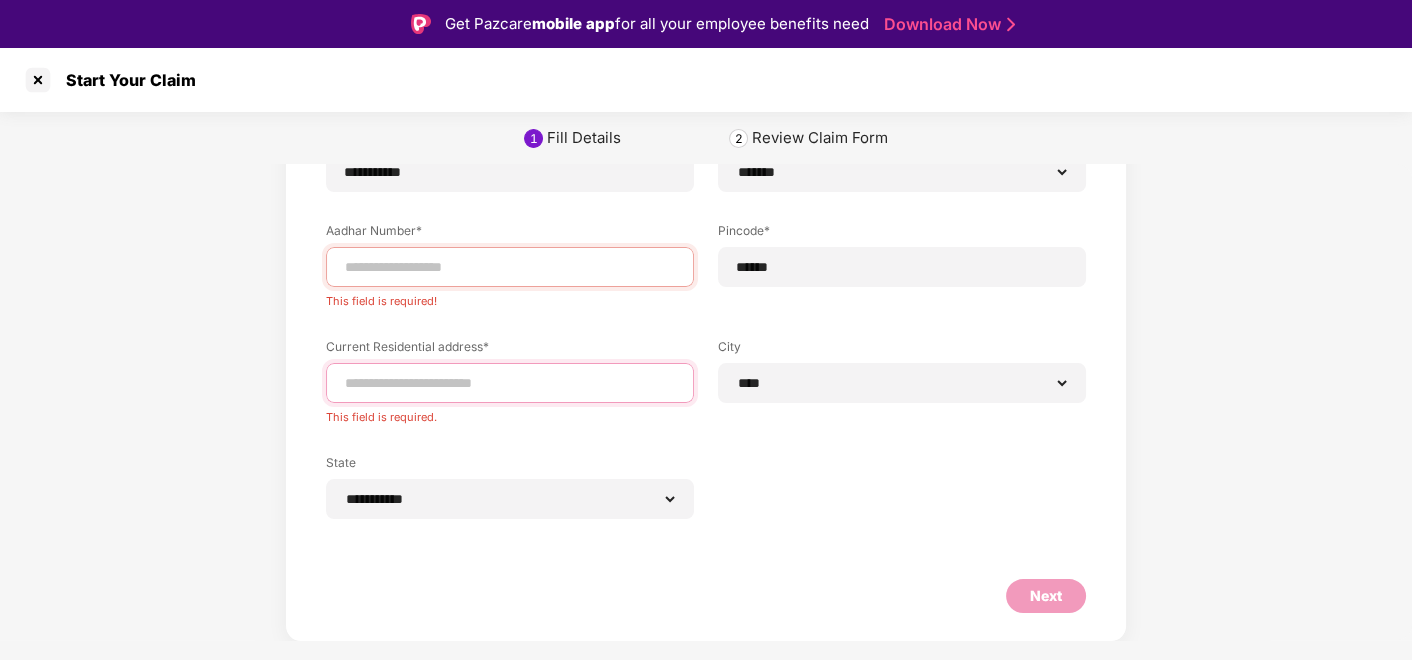 click at bounding box center [510, 383] 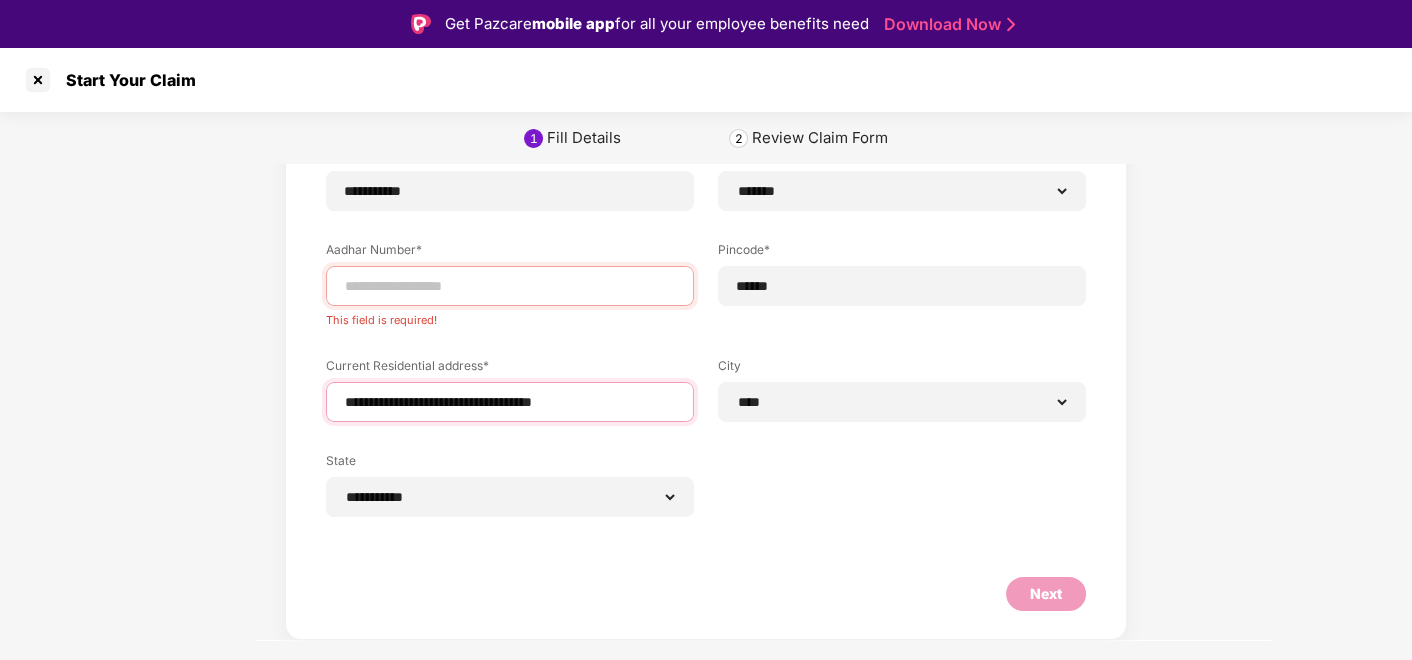 scroll, scrollTop: 417, scrollLeft: 0, axis: vertical 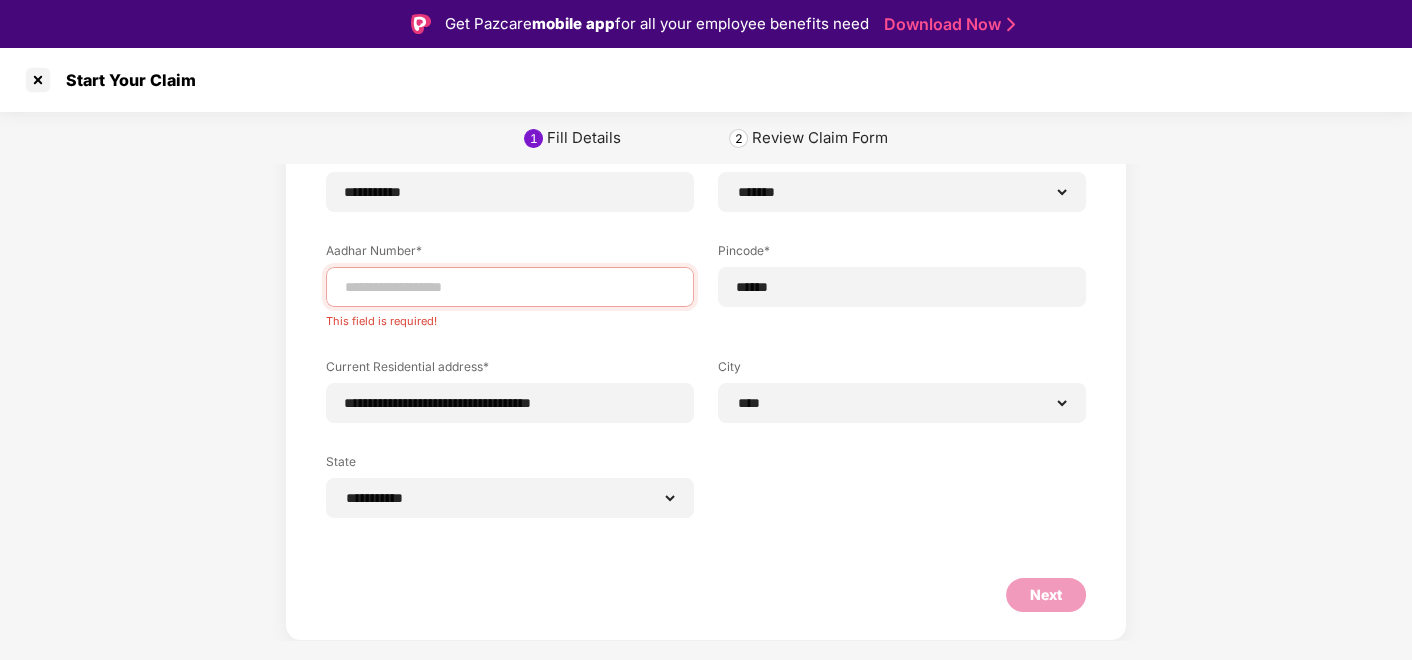 click on "**********" at bounding box center [706, 205] 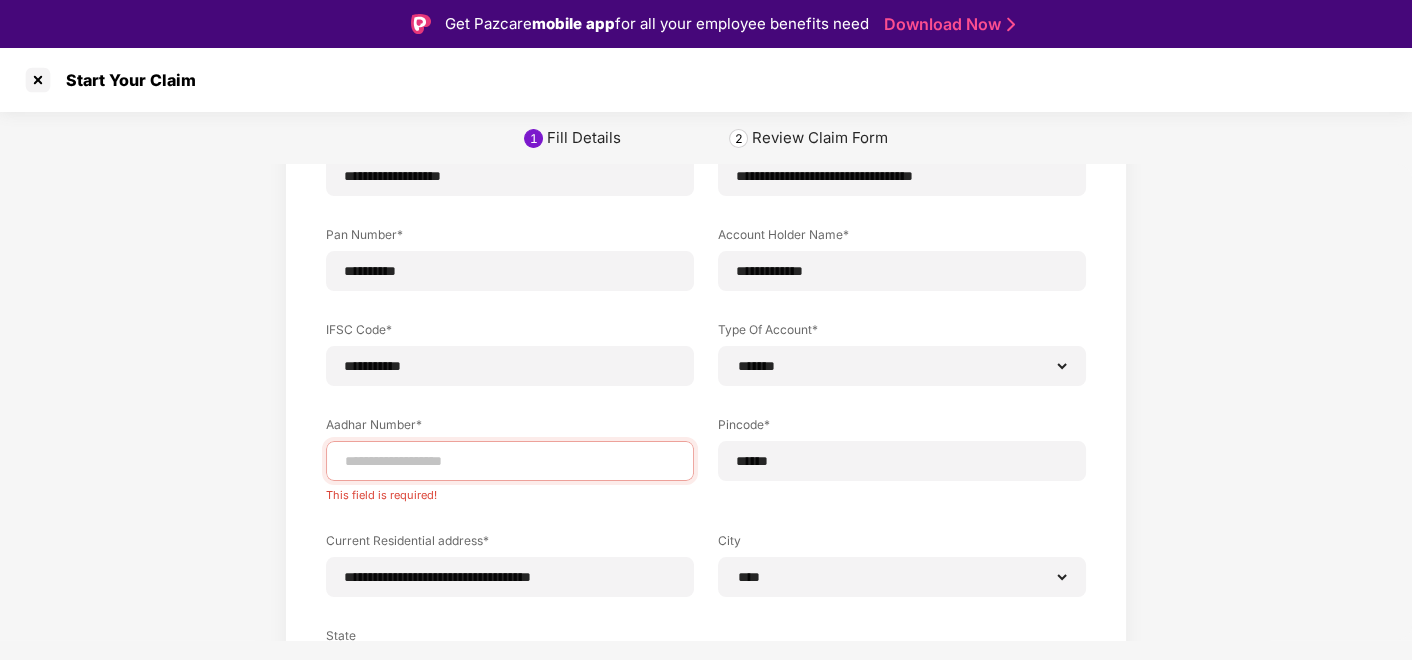 scroll, scrollTop: 242, scrollLeft: 0, axis: vertical 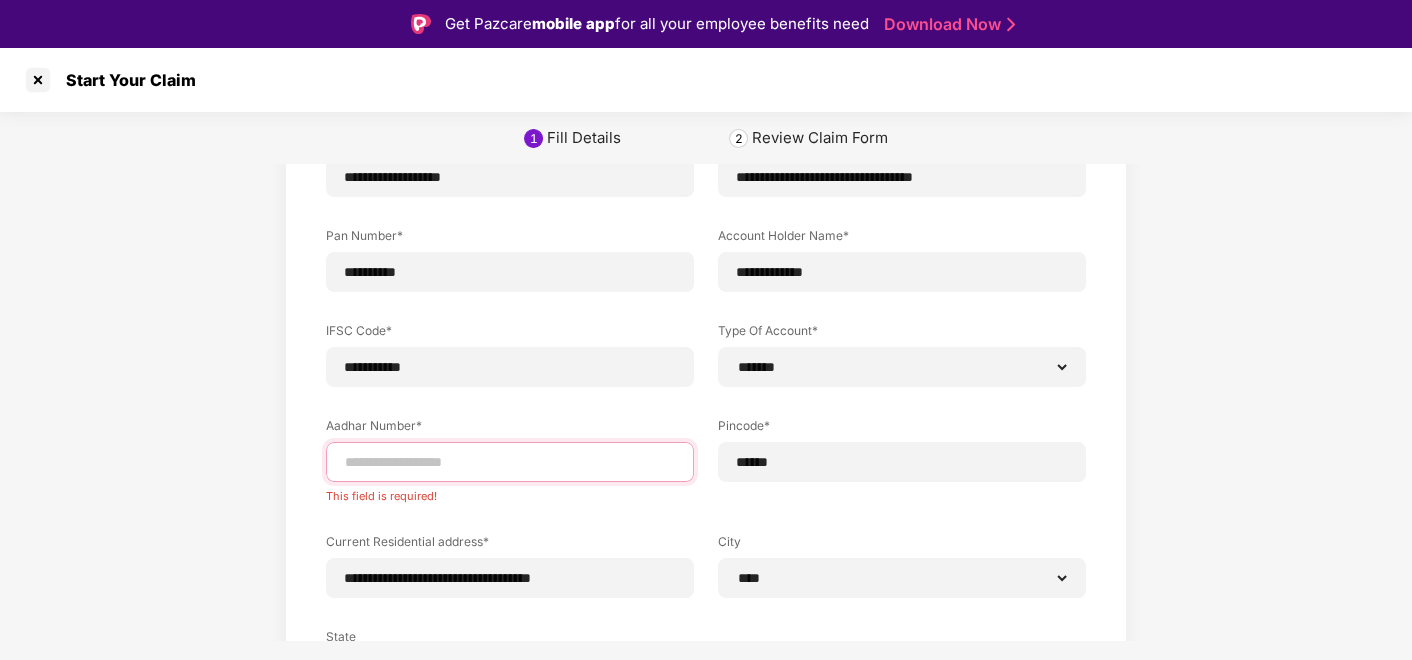 click at bounding box center (510, 462) 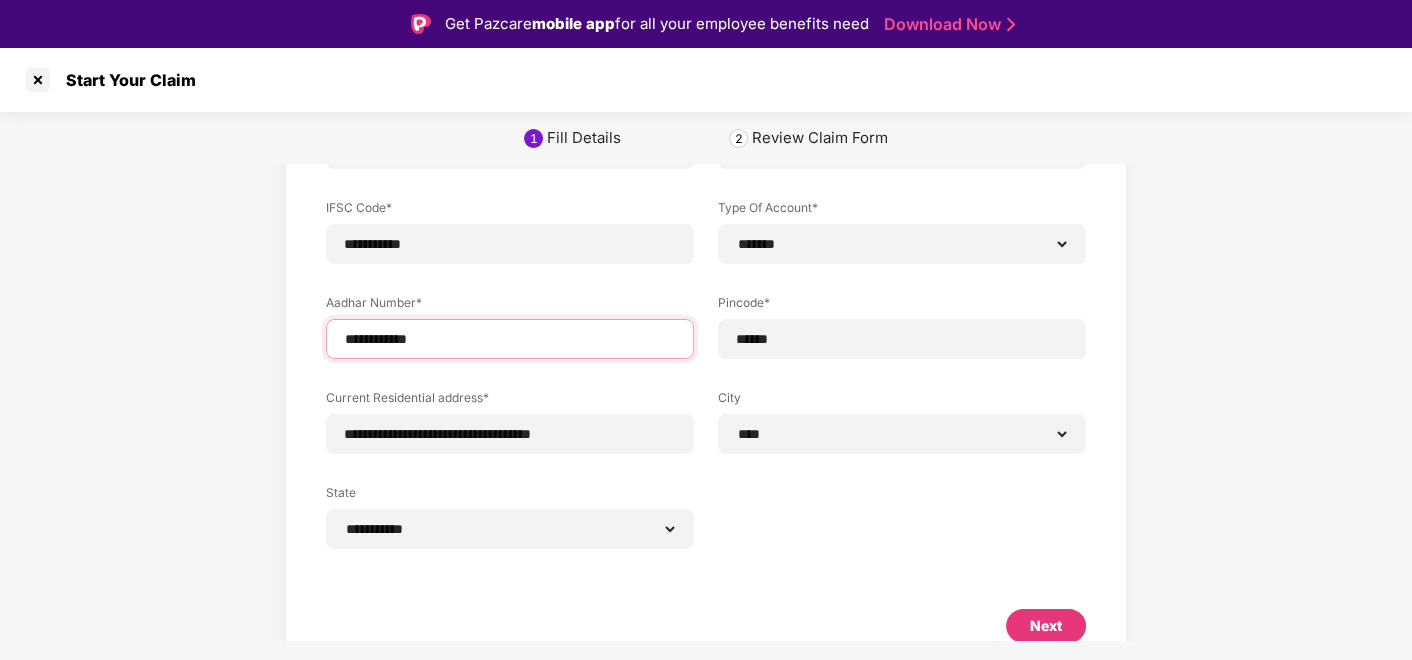 scroll, scrollTop: 396, scrollLeft: 0, axis: vertical 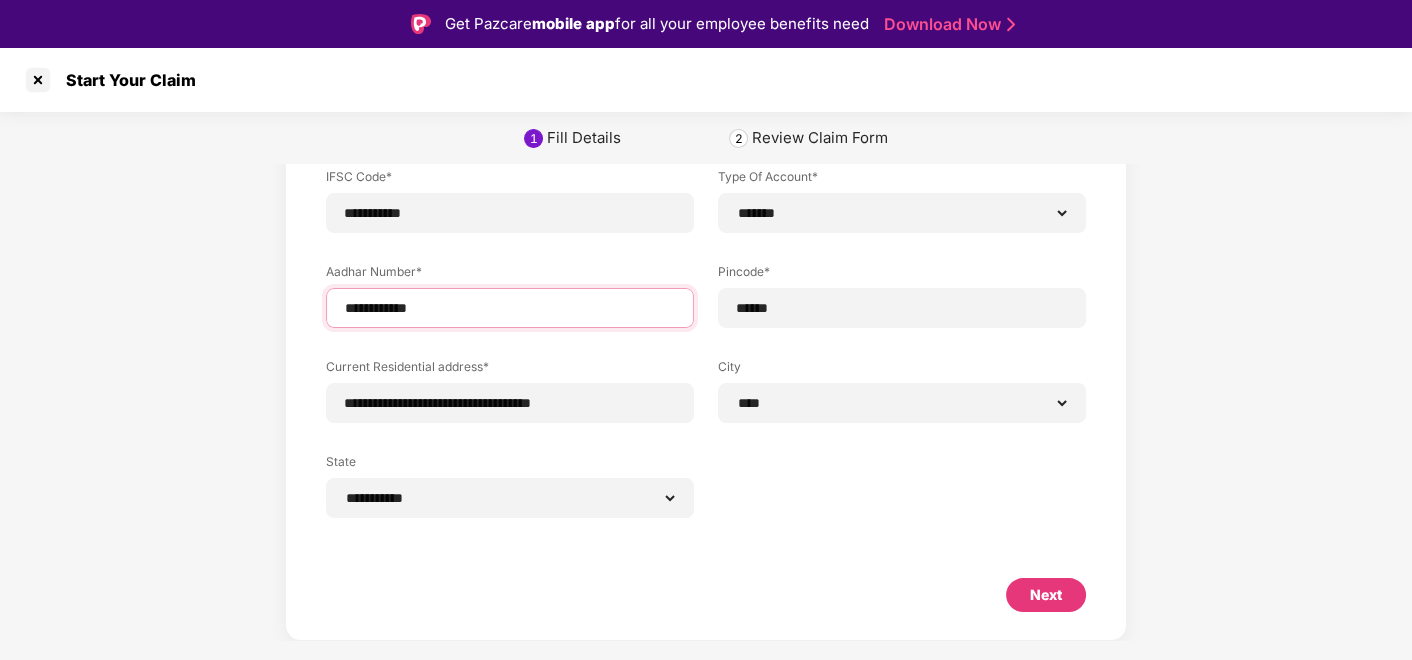 click on "**********" at bounding box center (510, 308) 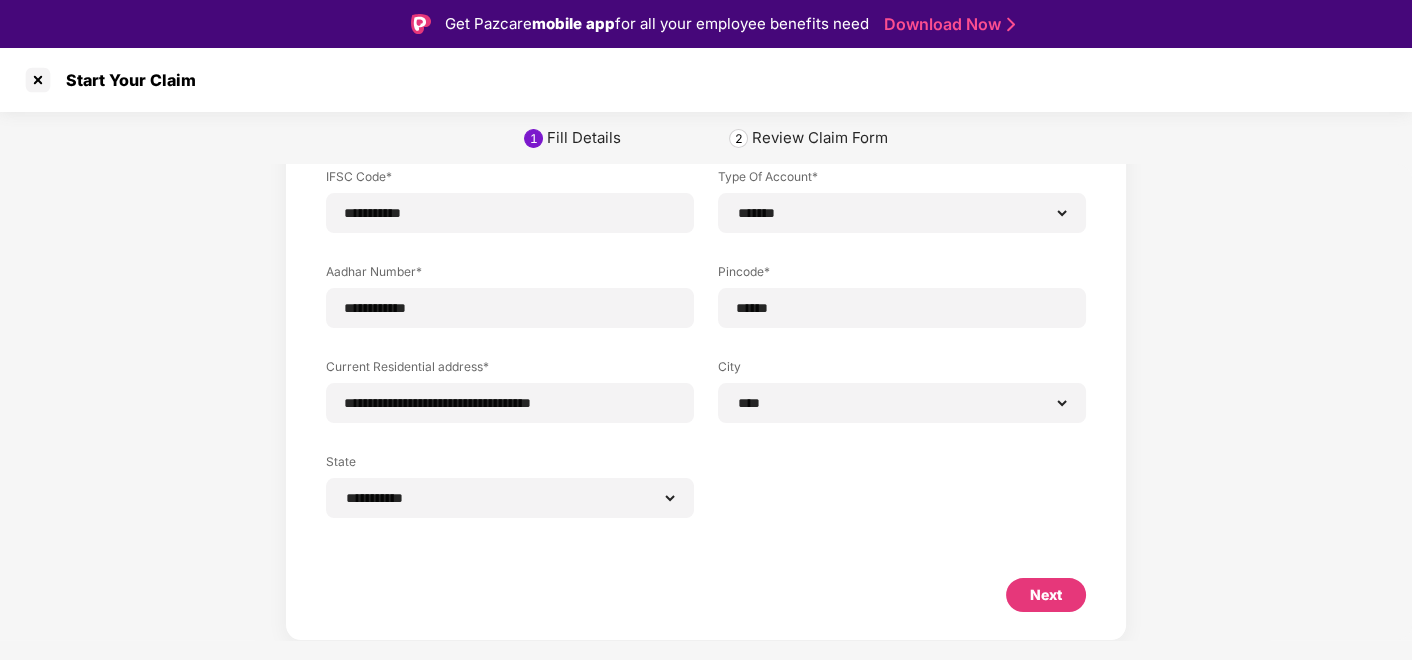 click on "Next" at bounding box center [1046, 595] 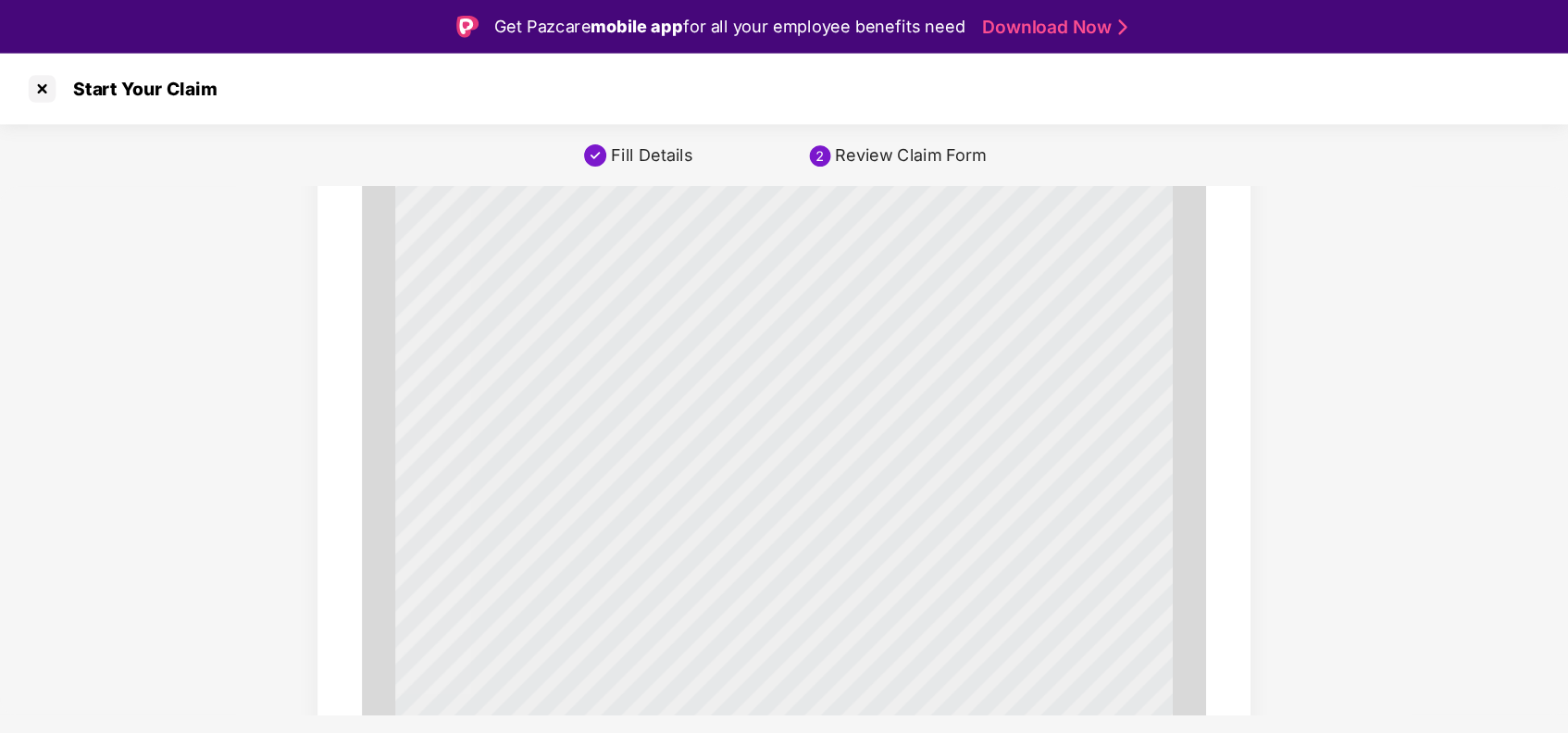 scroll, scrollTop: 291, scrollLeft: 0, axis: vertical 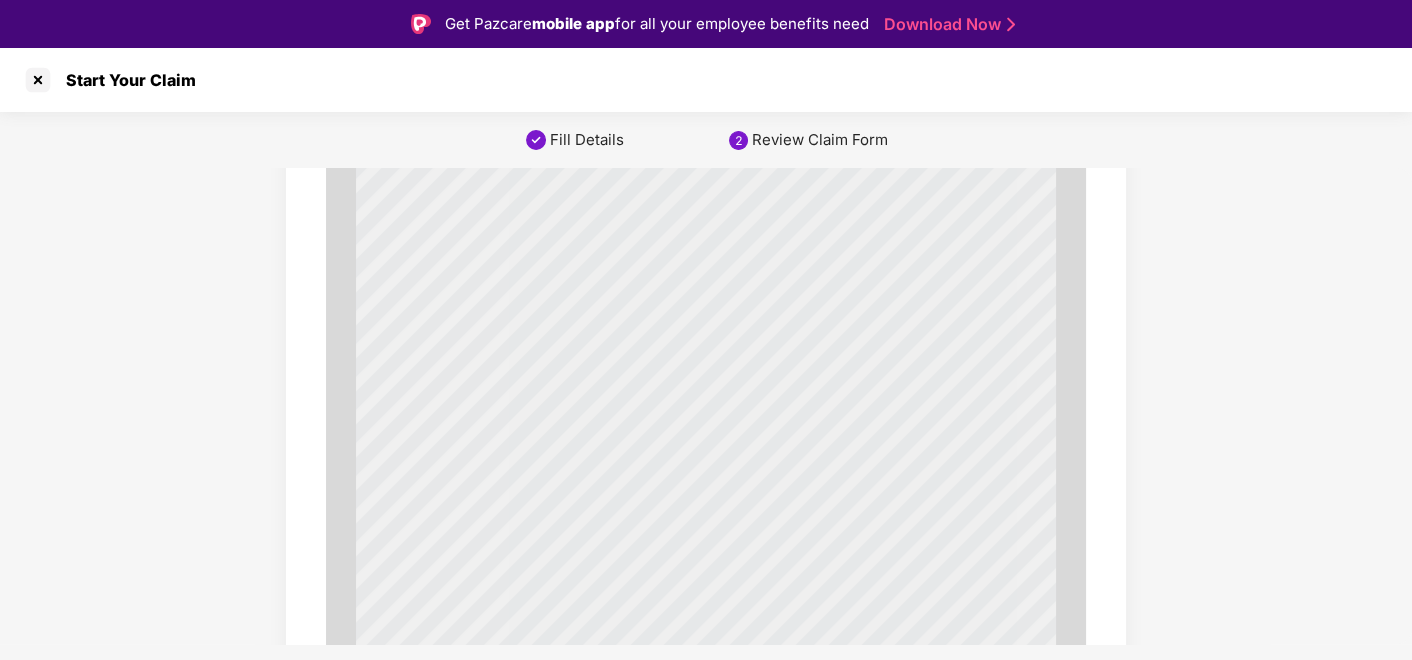 click on "reating doctor" at bounding box center (813, 413) 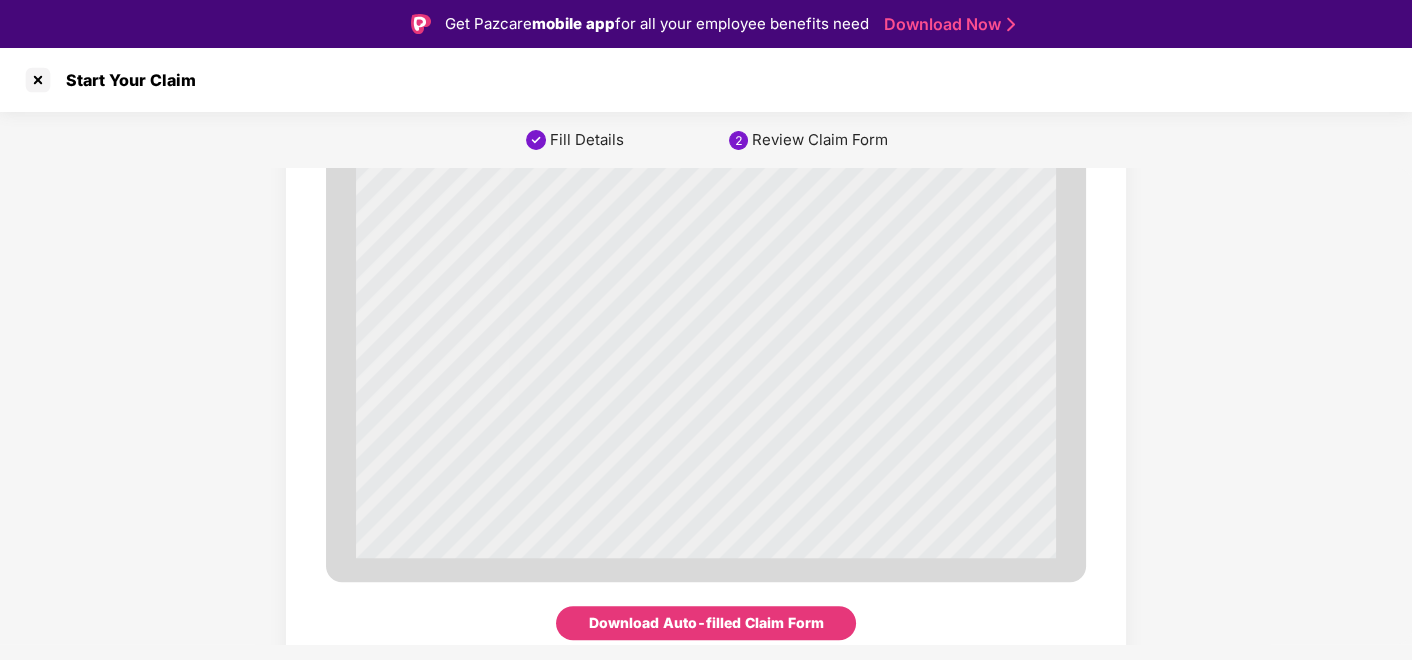 scroll, scrollTop: 11969, scrollLeft: 0, axis: vertical 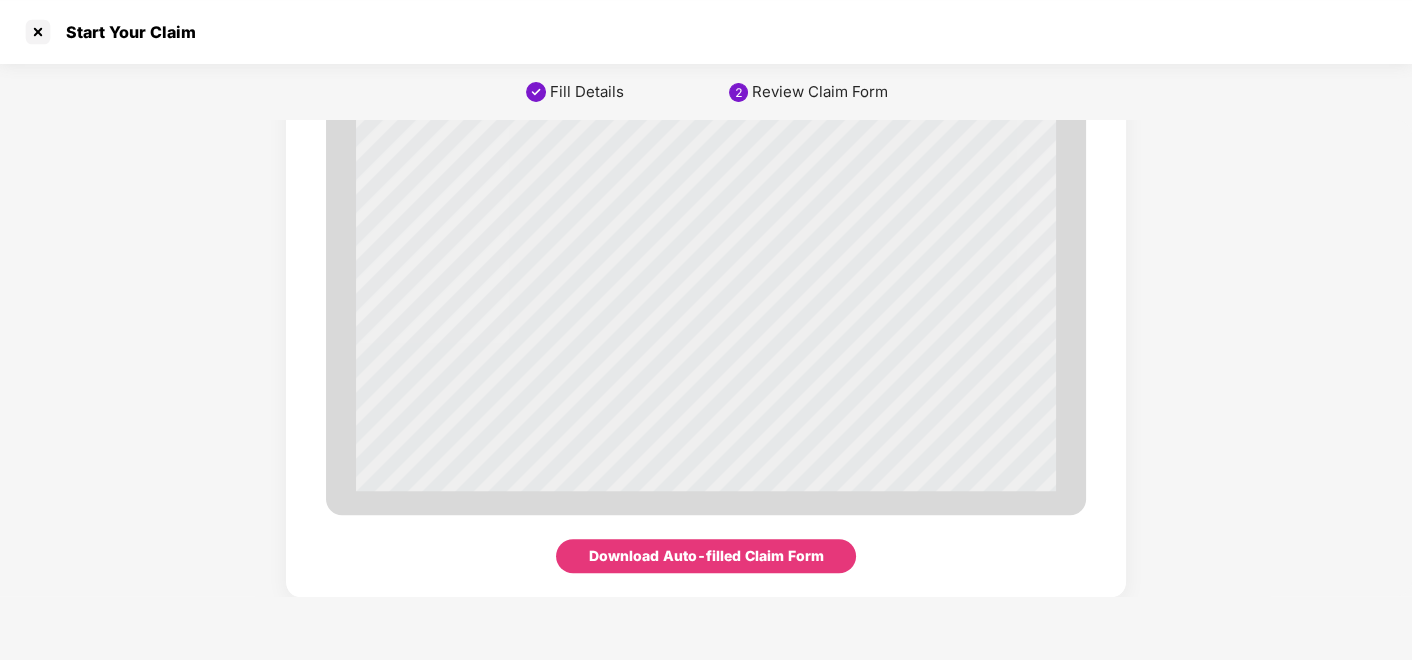 click on "Download Auto-filled Claim Form" at bounding box center [706, 556] 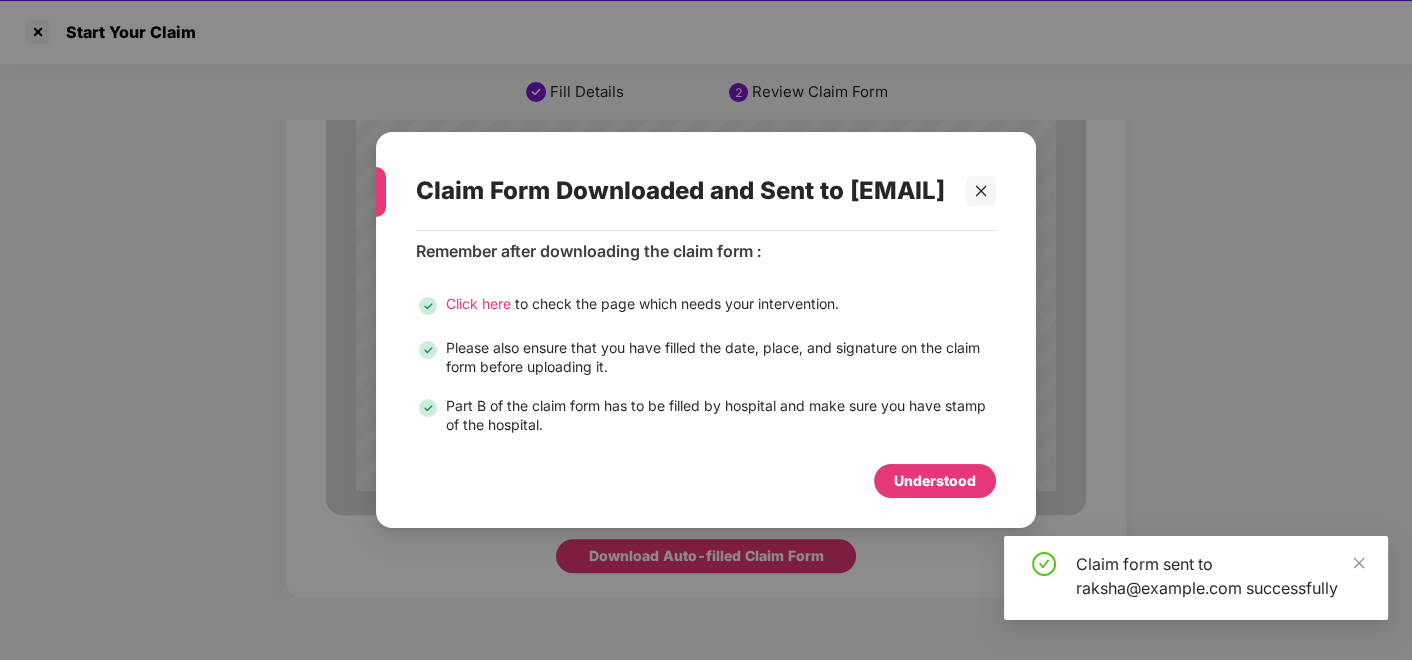 click on "Understood" at bounding box center [935, 481] 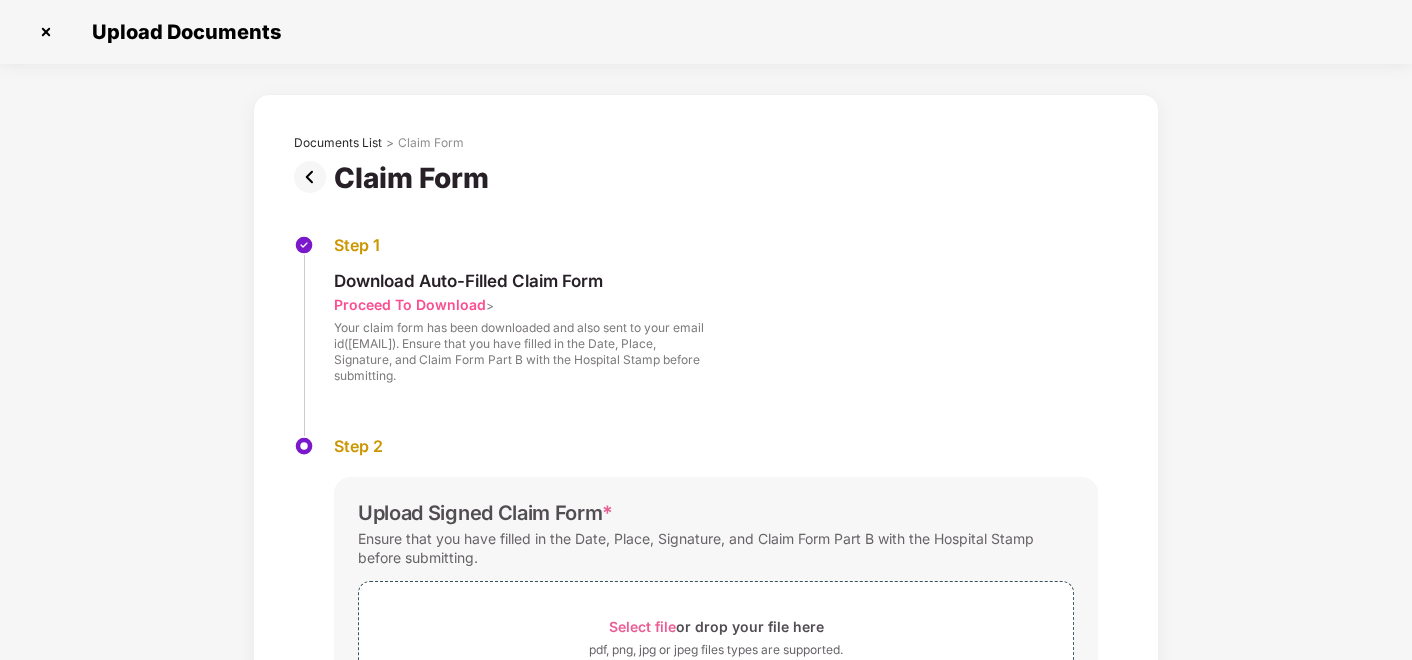 scroll, scrollTop: 181, scrollLeft: 0, axis: vertical 